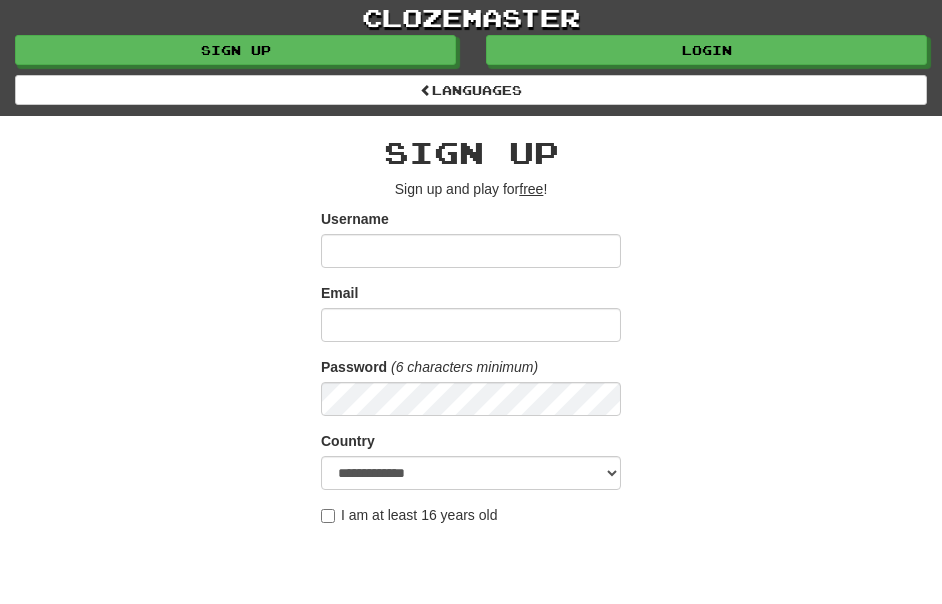 scroll, scrollTop: 0, scrollLeft: 0, axis: both 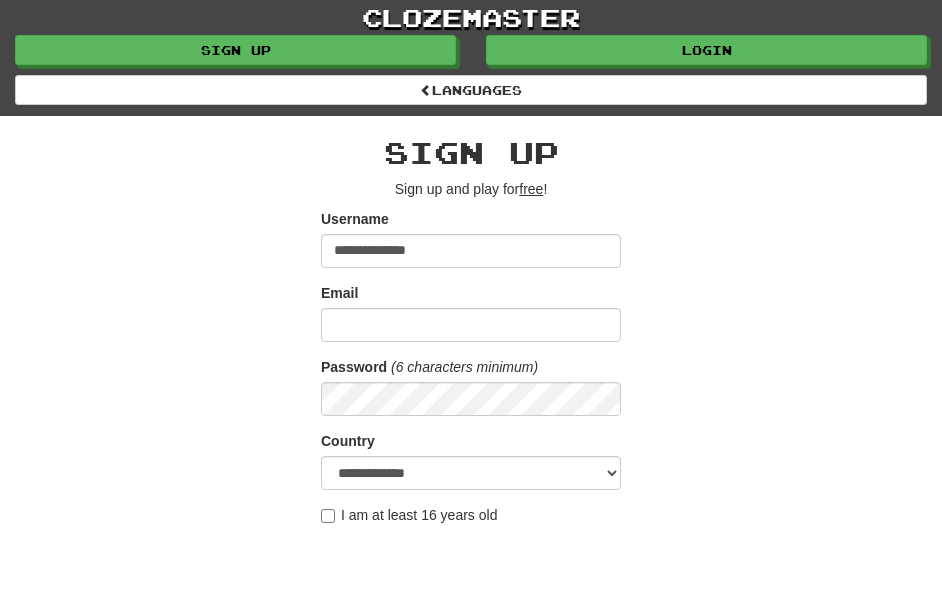 type on "**********" 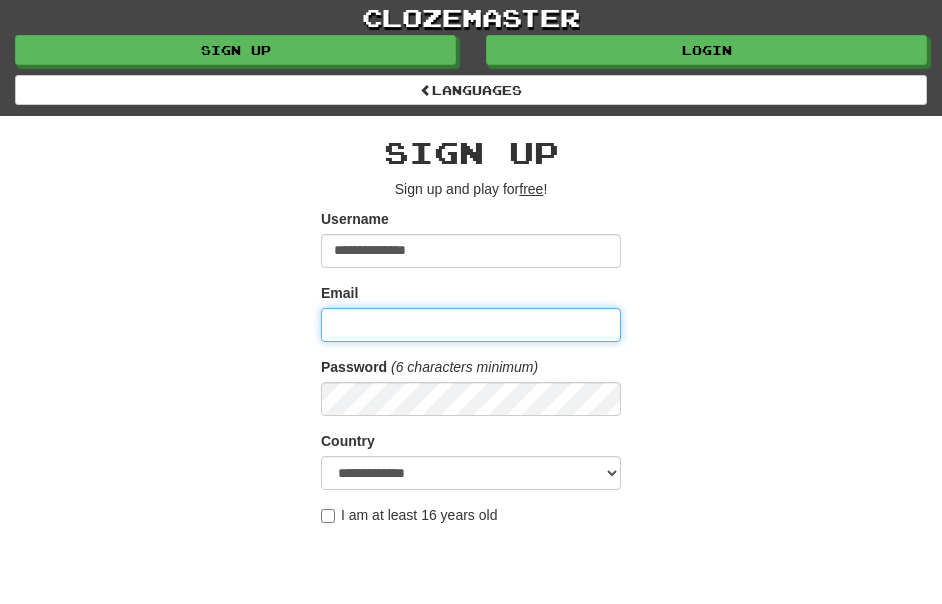 click on "Email" at bounding box center (471, 325) 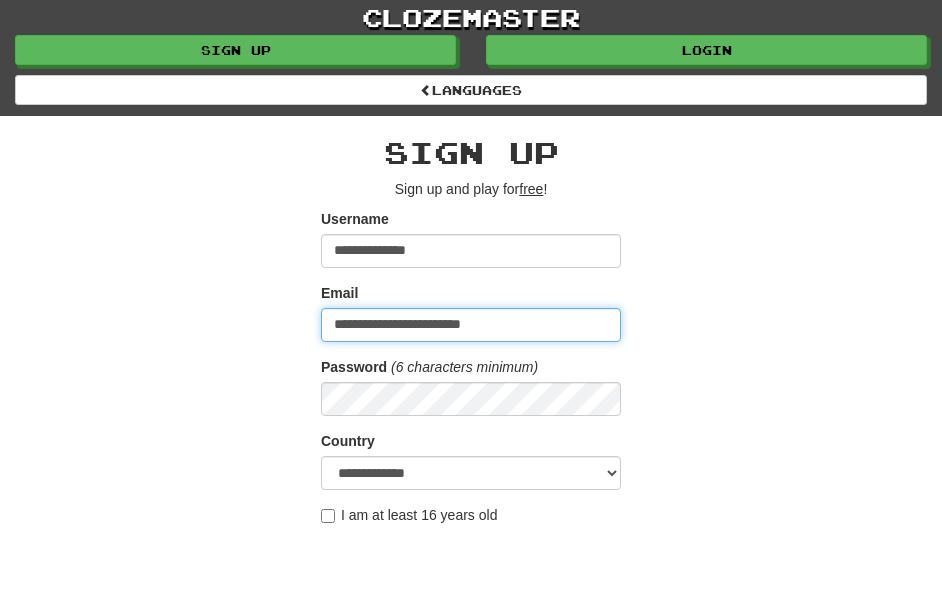 type on "**********" 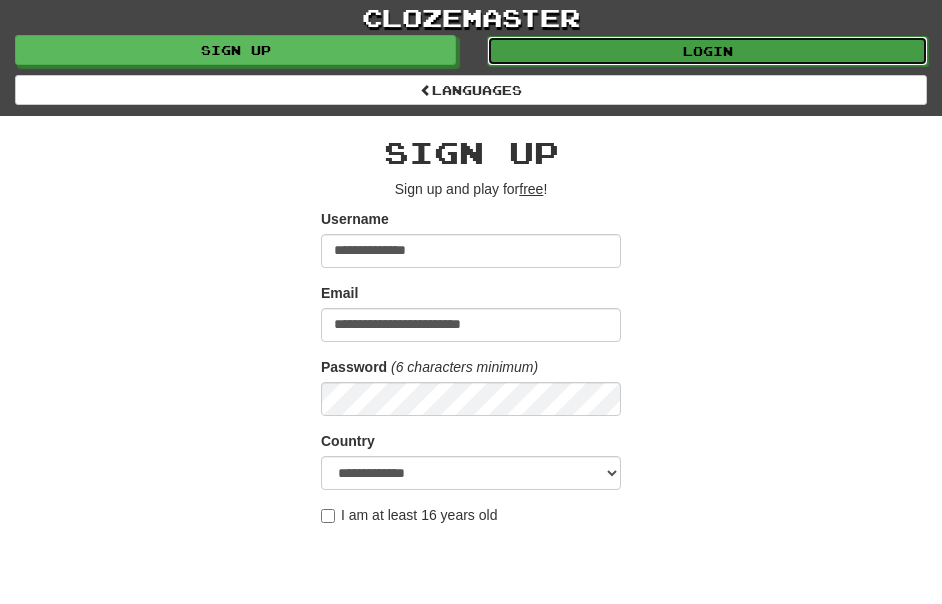 click on "Login" at bounding box center (707, 51) 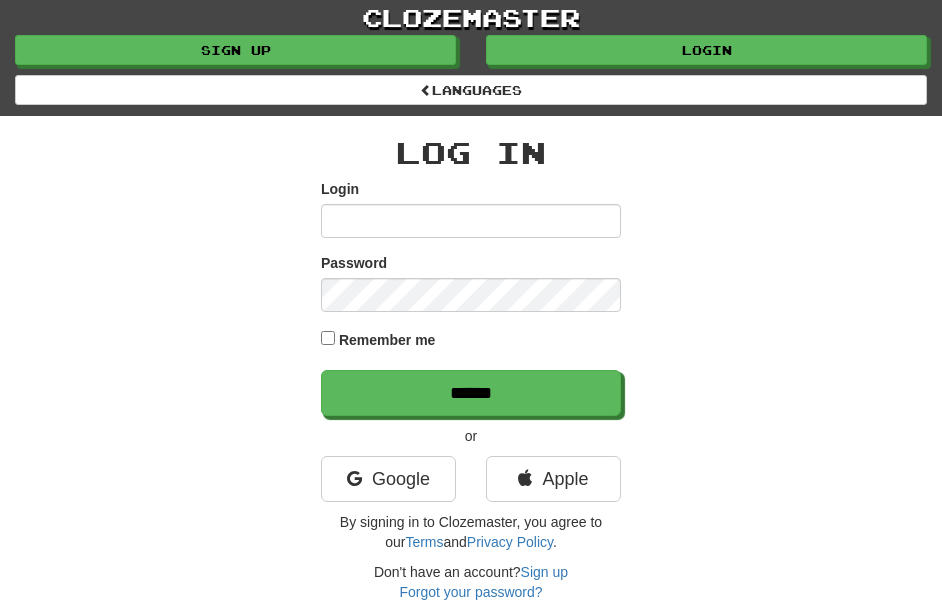 scroll, scrollTop: 0, scrollLeft: 0, axis: both 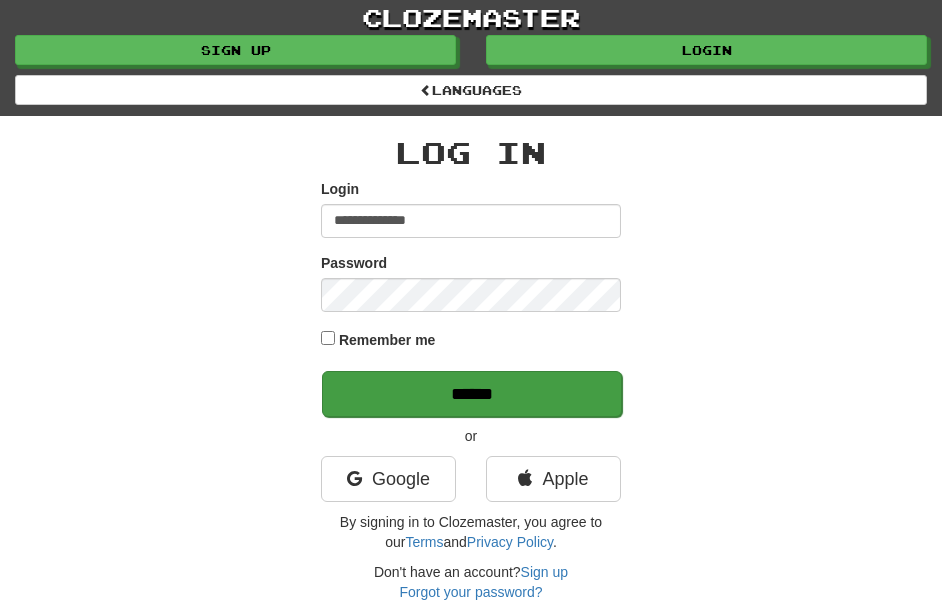 type on "**********" 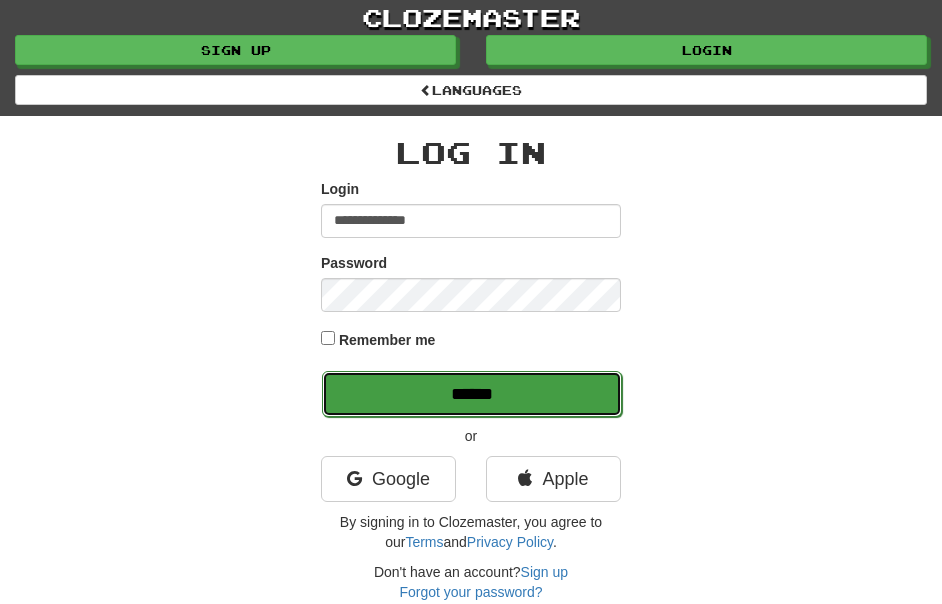 click on "******" at bounding box center (472, 394) 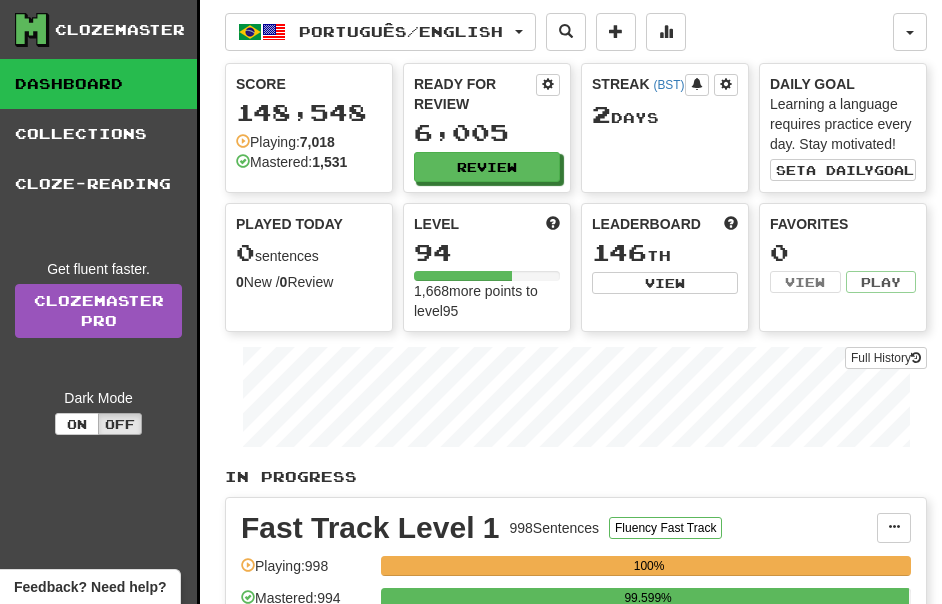 scroll, scrollTop: 0, scrollLeft: 0, axis: both 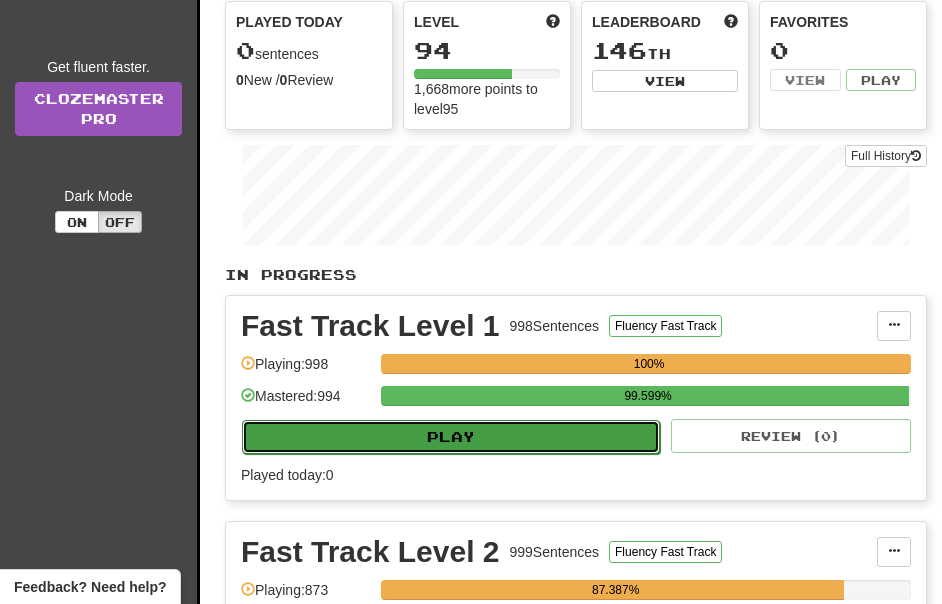 click on "Play" at bounding box center [451, 437] 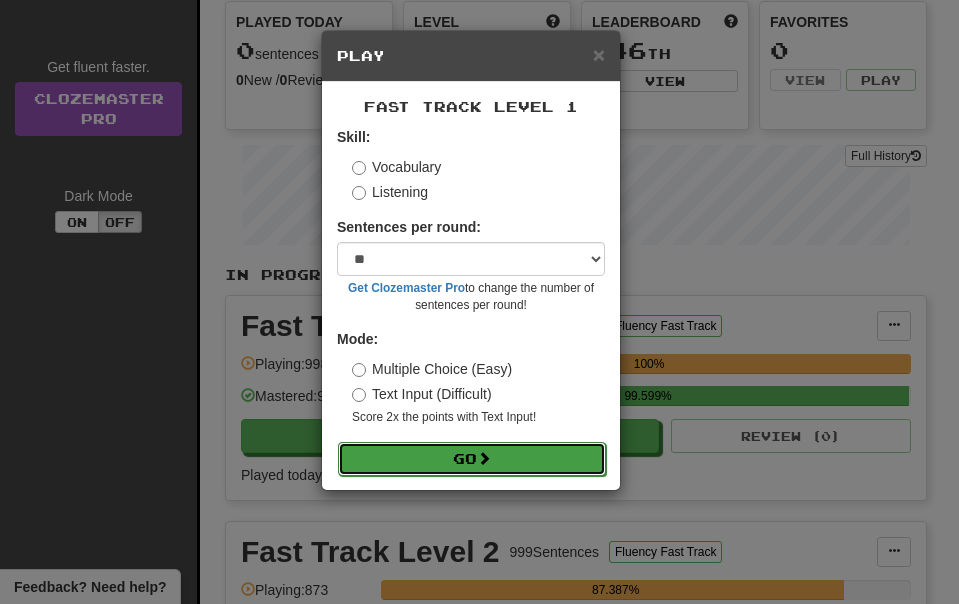 click on "Go" at bounding box center [472, 459] 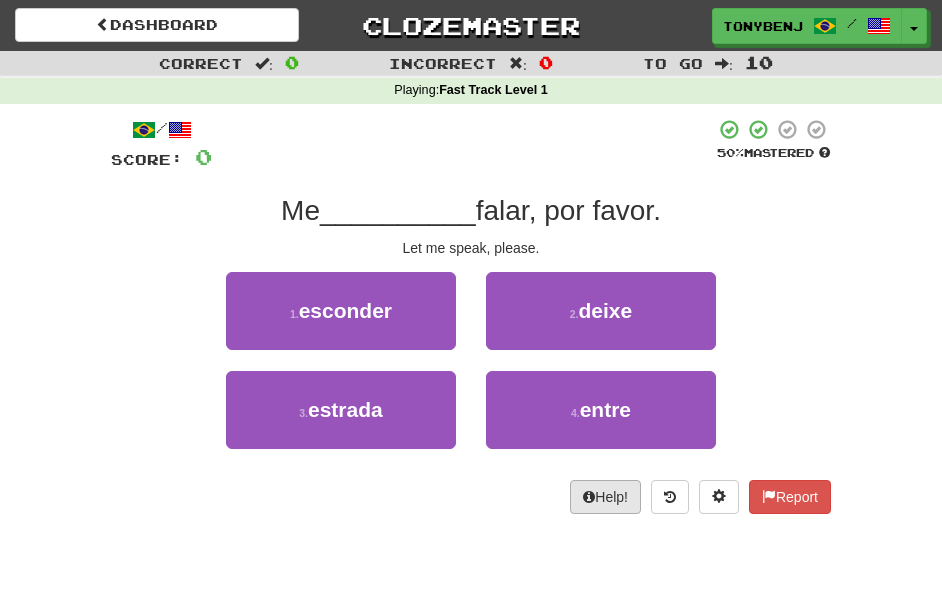 scroll, scrollTop: 0, scrollLeft: 0, axis: both 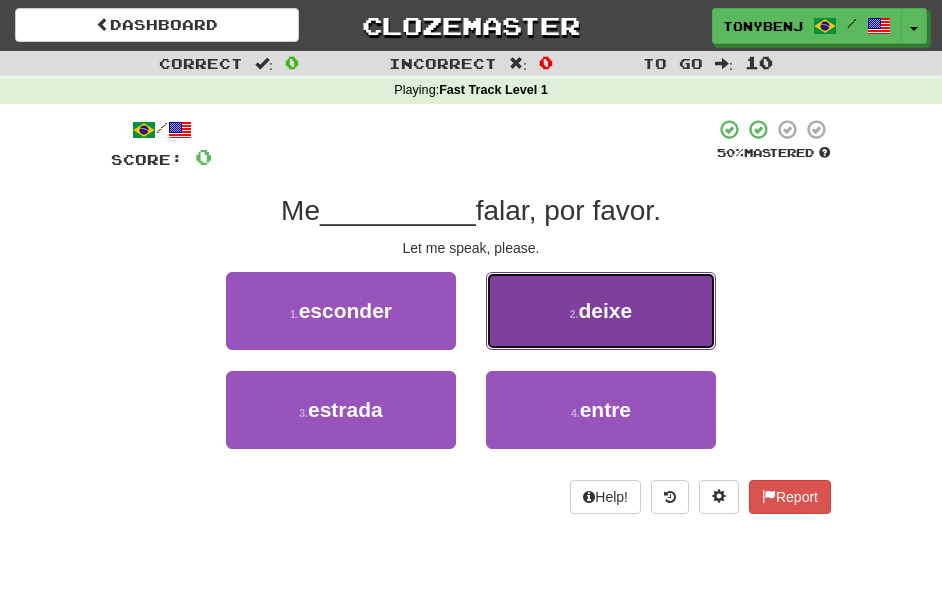 click on "2 .  deixe" at bounding box center [601, 311] 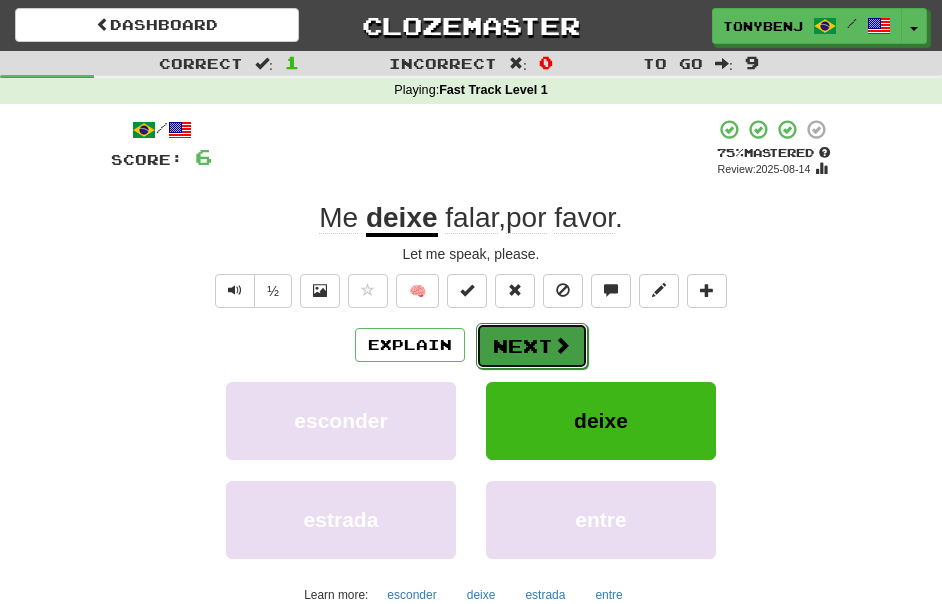 click on "Next" at bounding box center [532, 346] 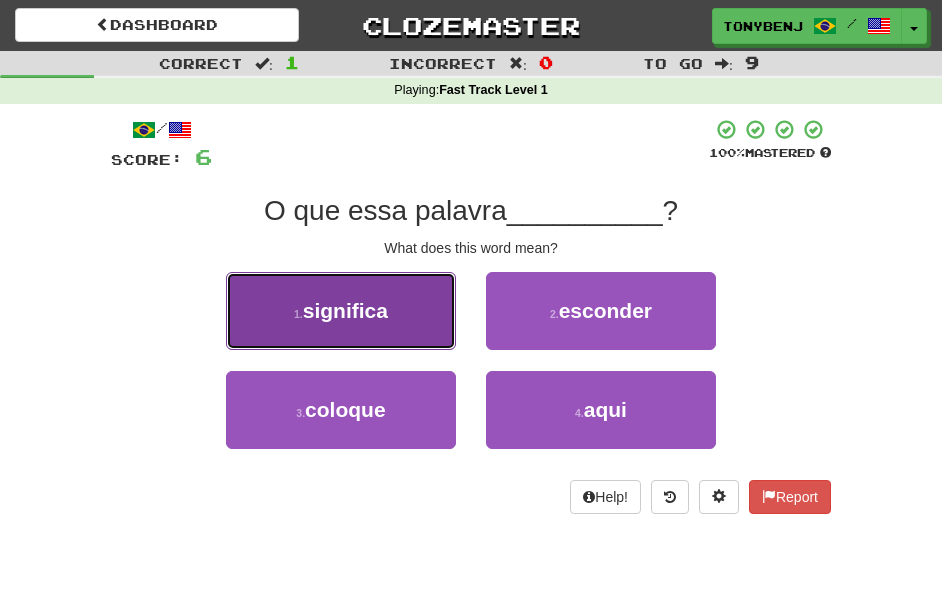 click on "1 .  significa" at bounding box center (341, 311) 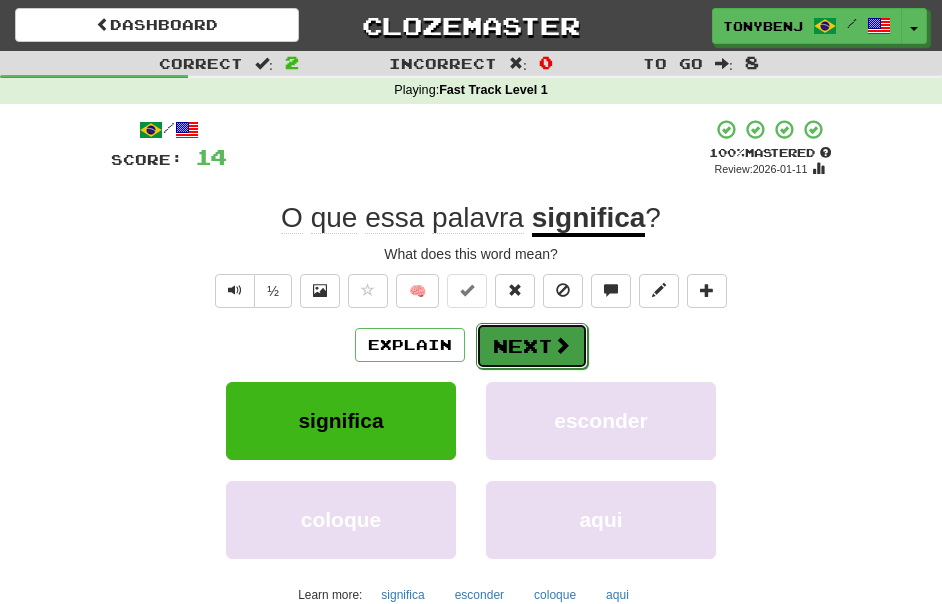 click at bounding box center [562, 345] 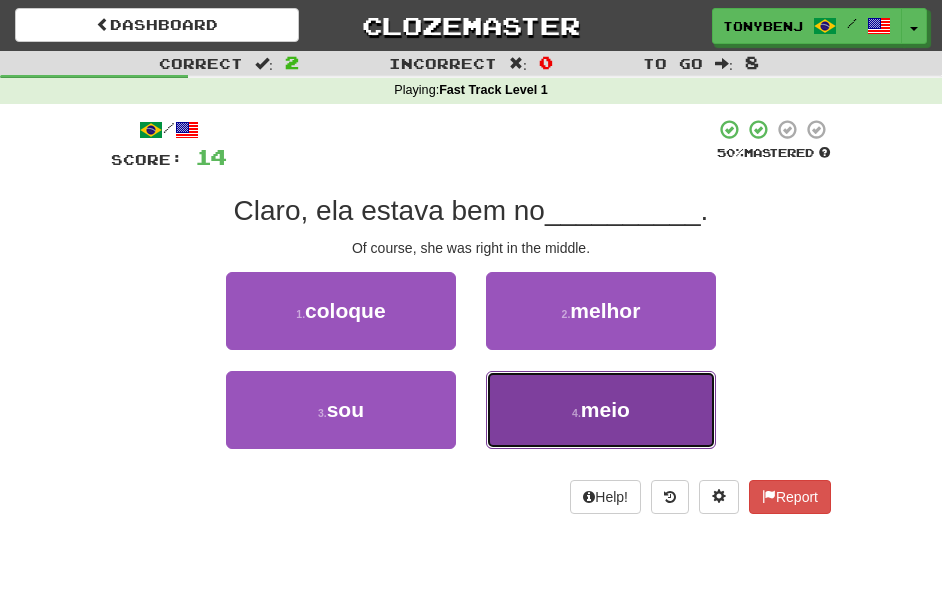 click on "4 .  meio" at bounding box center [601, 410] 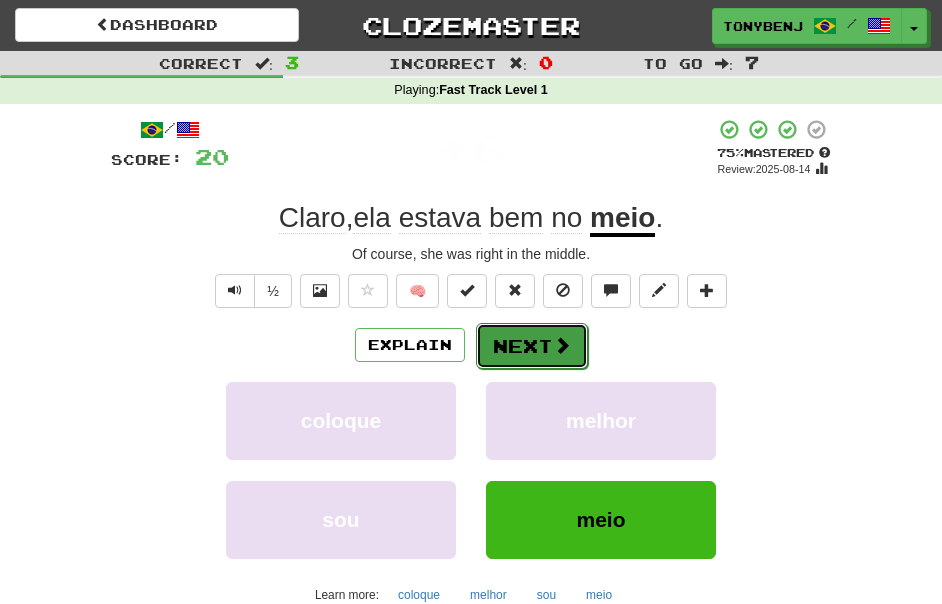 click on "Next" at bounding box center (532, 346) 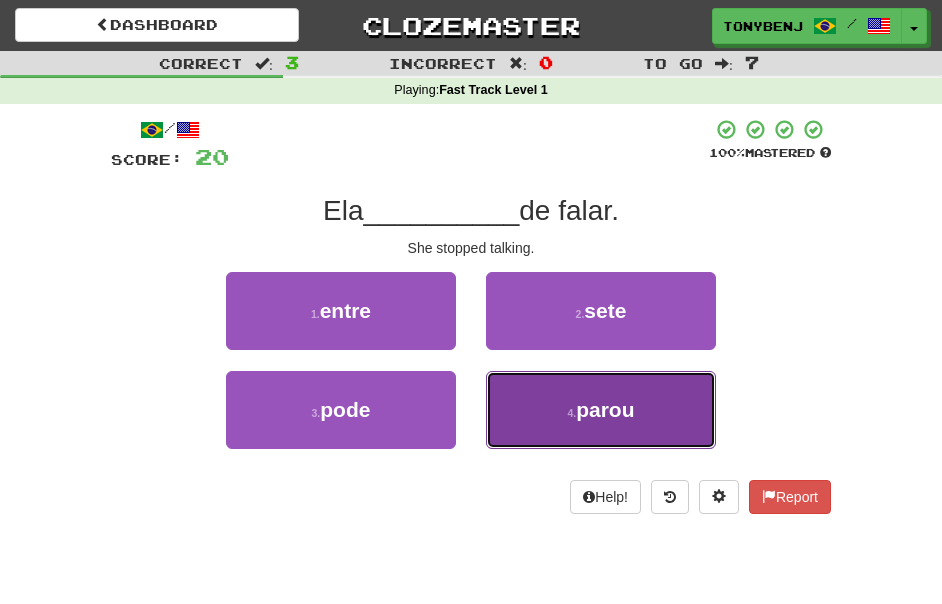 click on "4 .  parou" at bounding box center [601, 410] 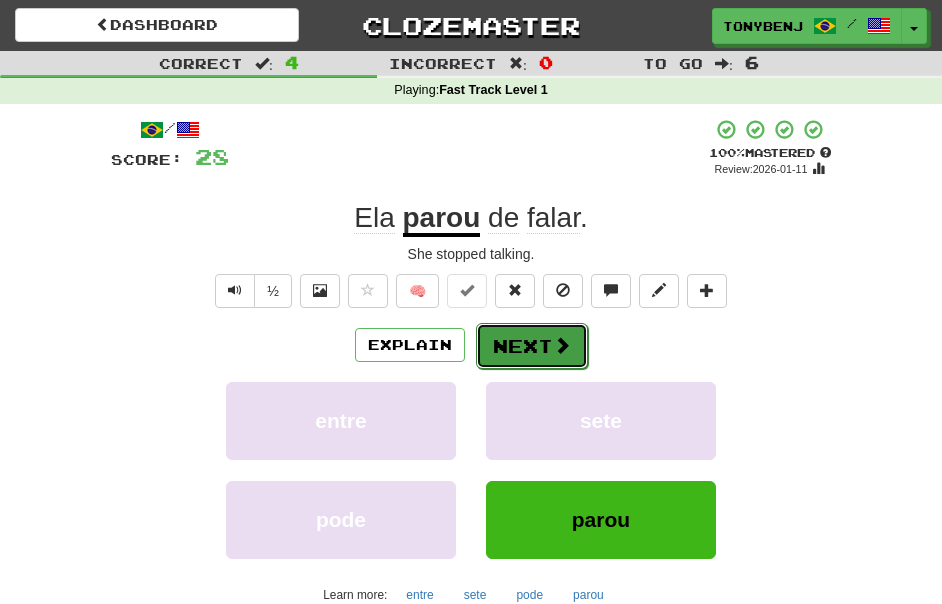 click on "Next" at bounding box center [532, 346] 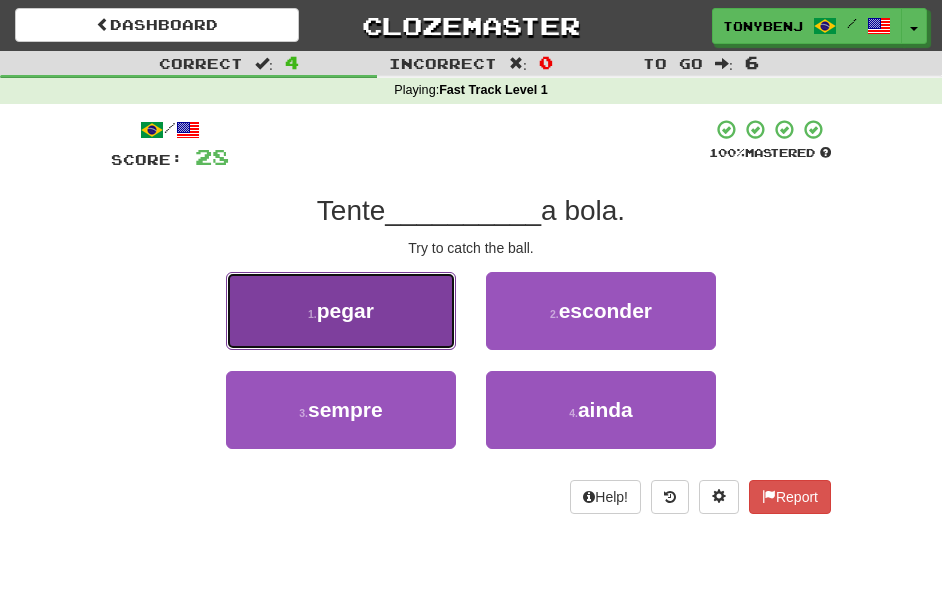 click on "1 .  pegar" at bounding box center (341, 311) 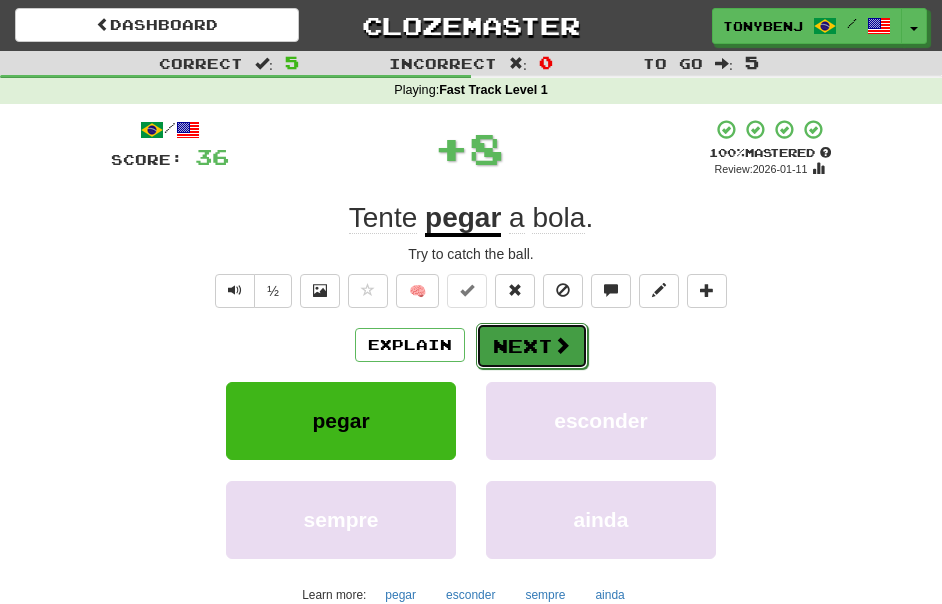 click on "Next" at bounding box center [532, 346] 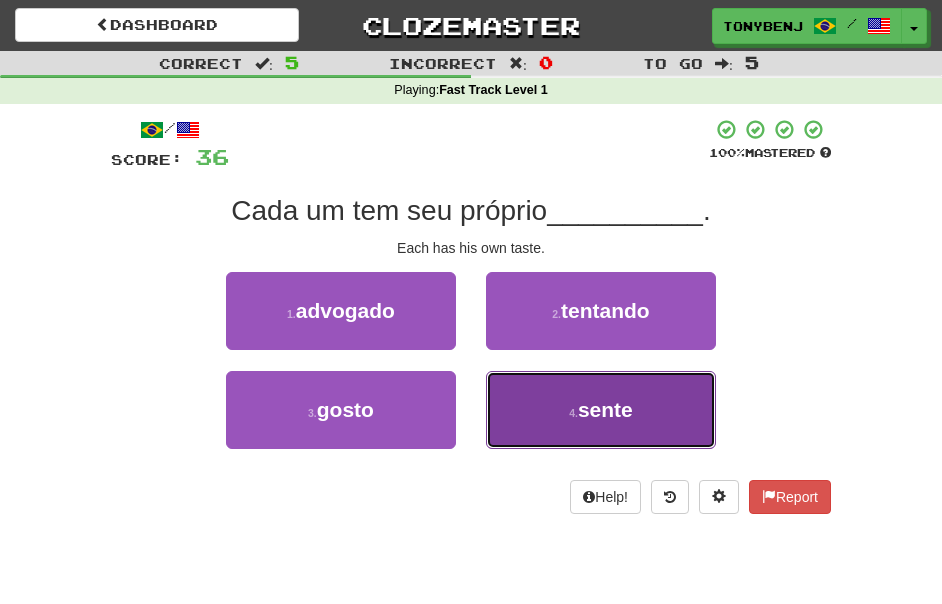 click on "4 .  sente" at bounding box center (601, 410) 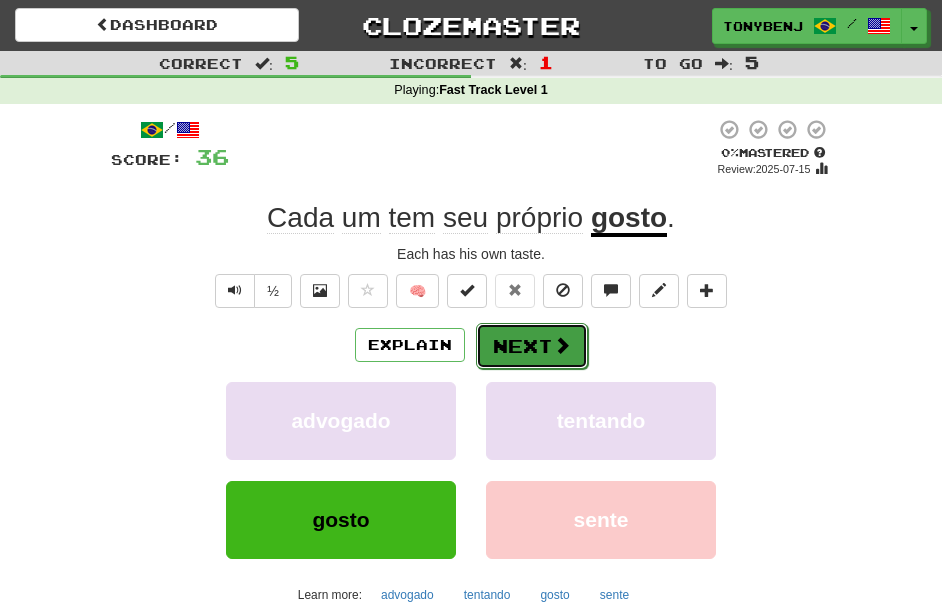 click on "Next" at bounding box center (532, 346) 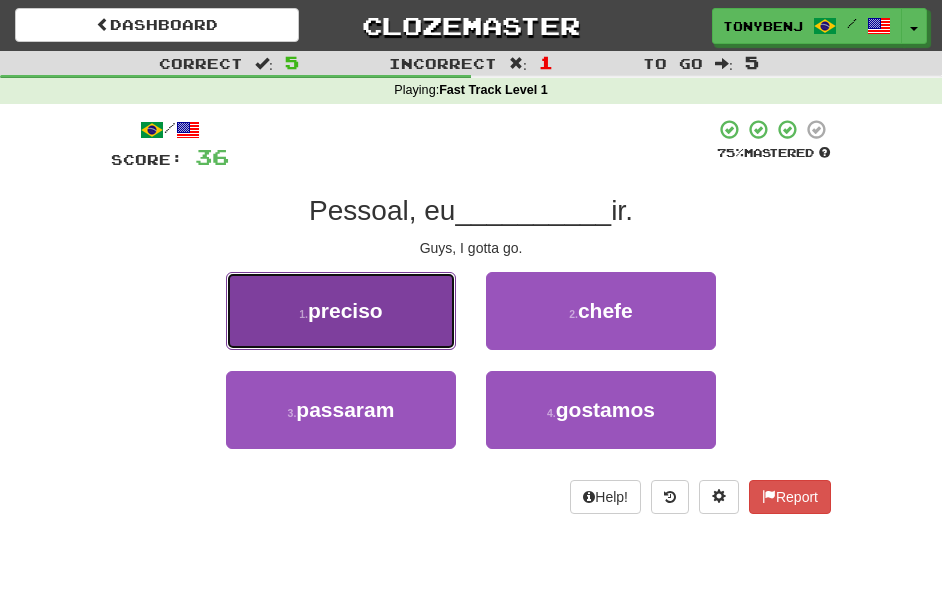 click on "1 .  preciso" at bounding box center (341, 311) 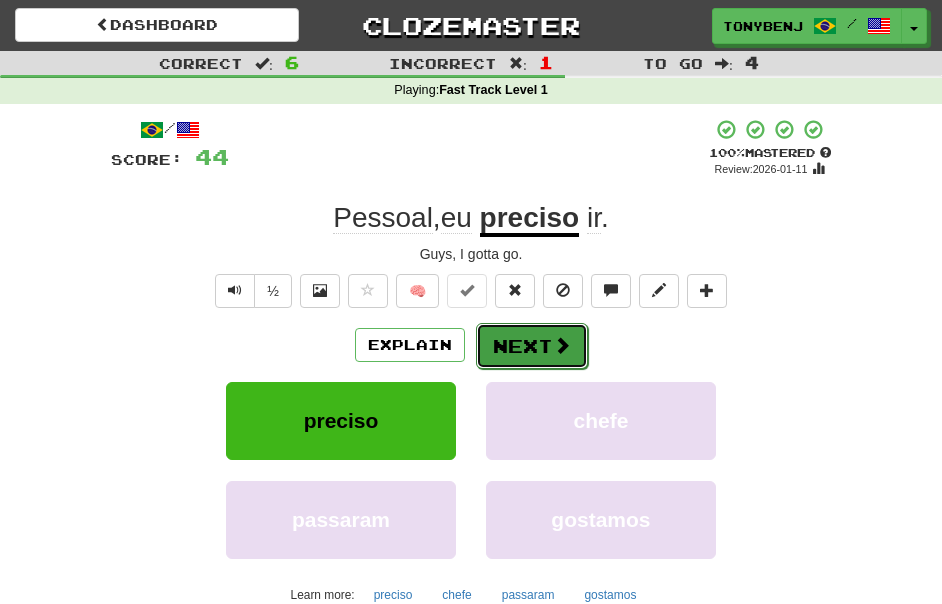 click at bounding box center [562, 345] 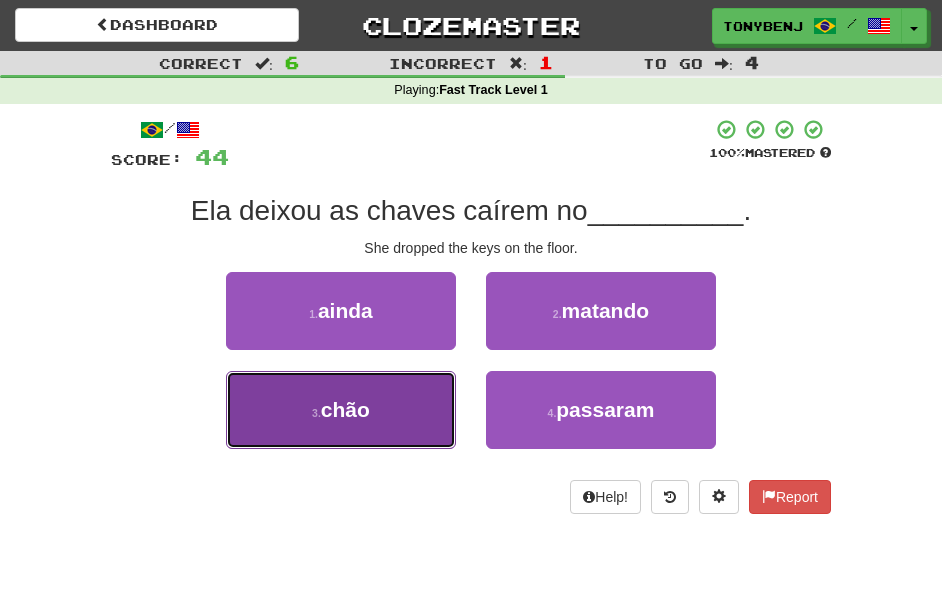 click on "3 .  chão" at bounding box center [341, 410] 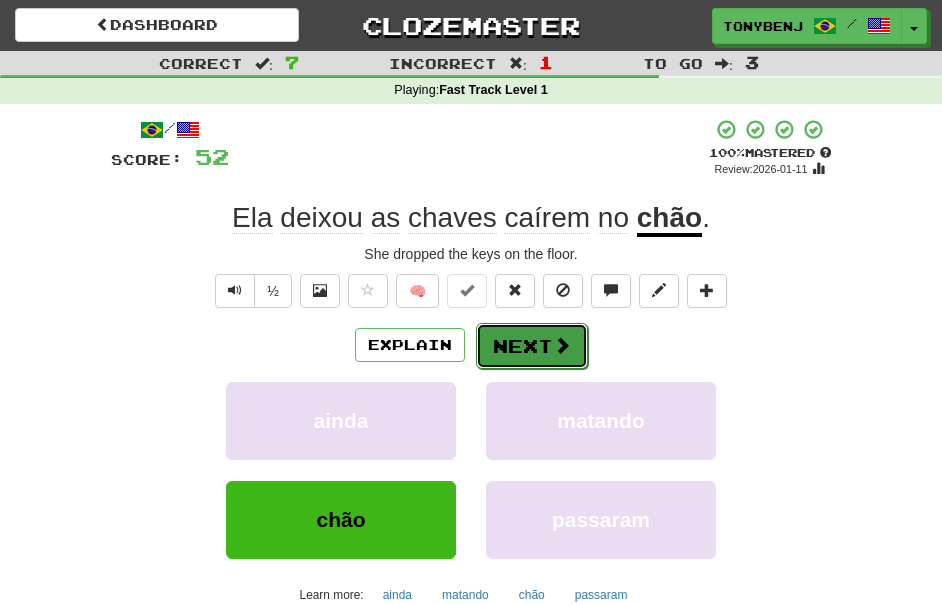 click at bounding box center (562, 345) 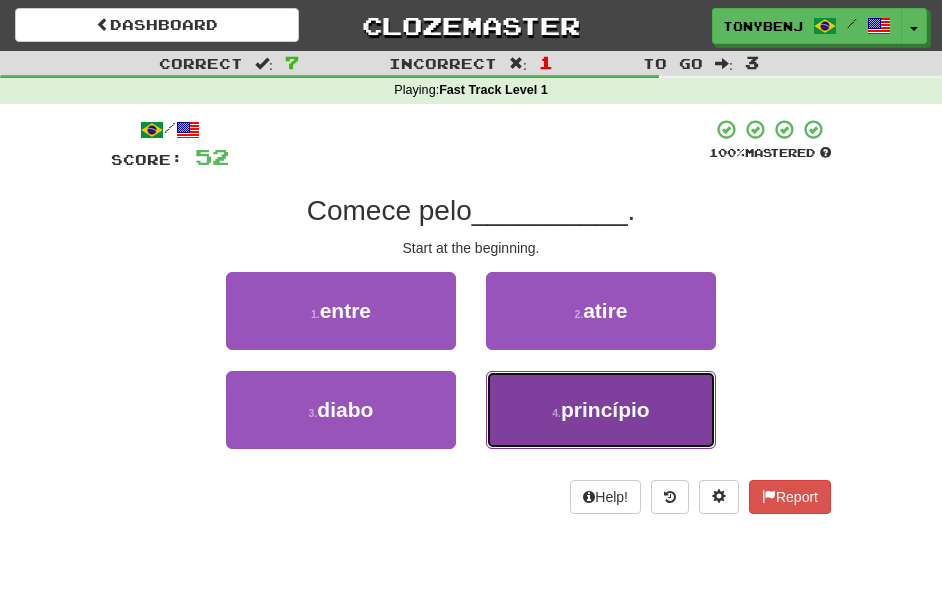 click on "4 .  princípio" at bounding box center [601, 410] 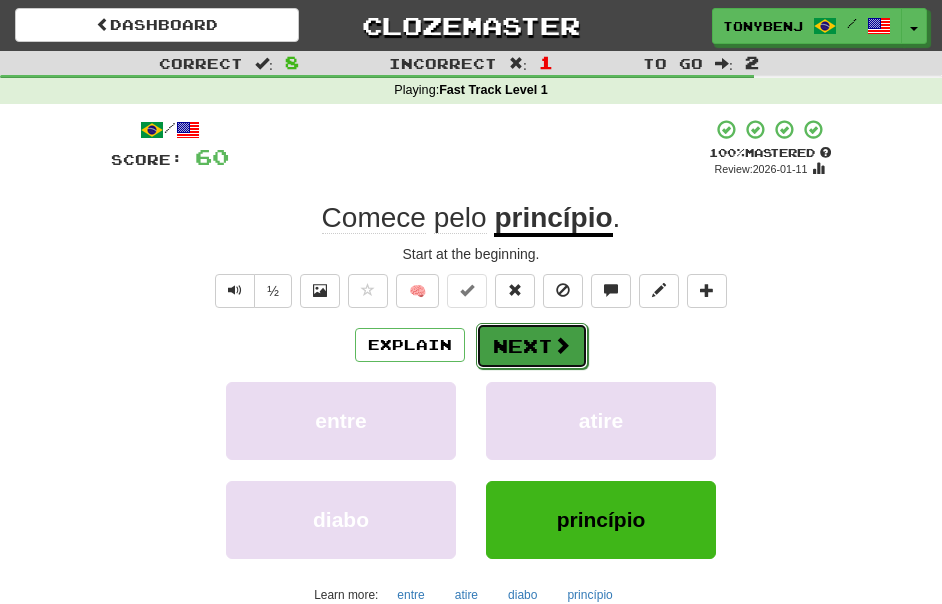 click at bounding box center (562, 345) 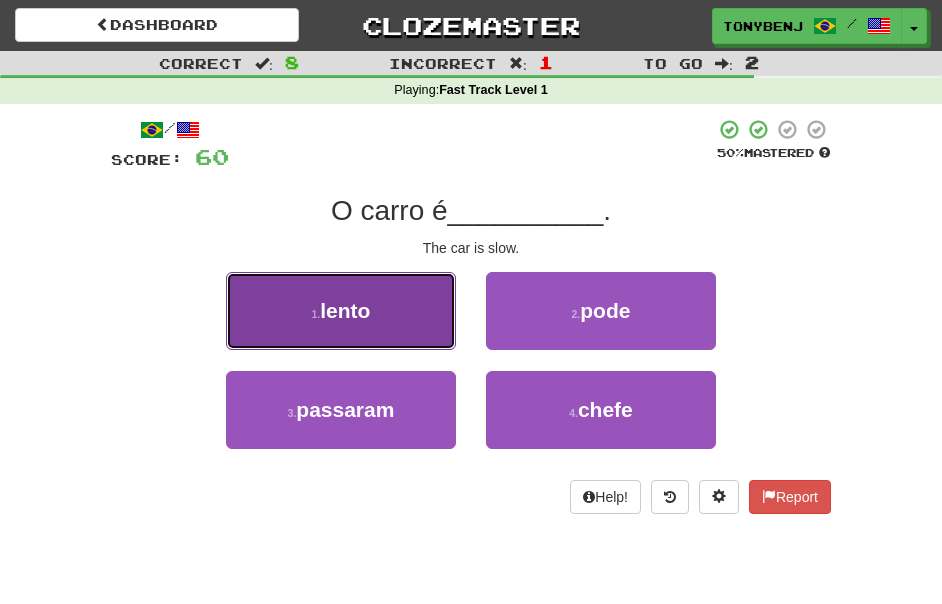 click on "1 .  lento" at bounding box center (341, 311) 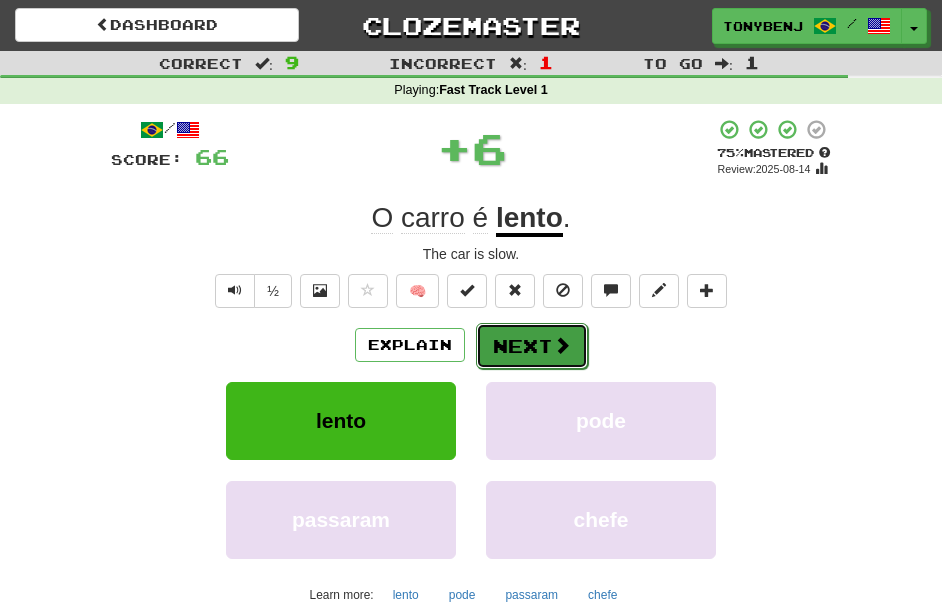 click on "Next" at bounding box center (532, 346) 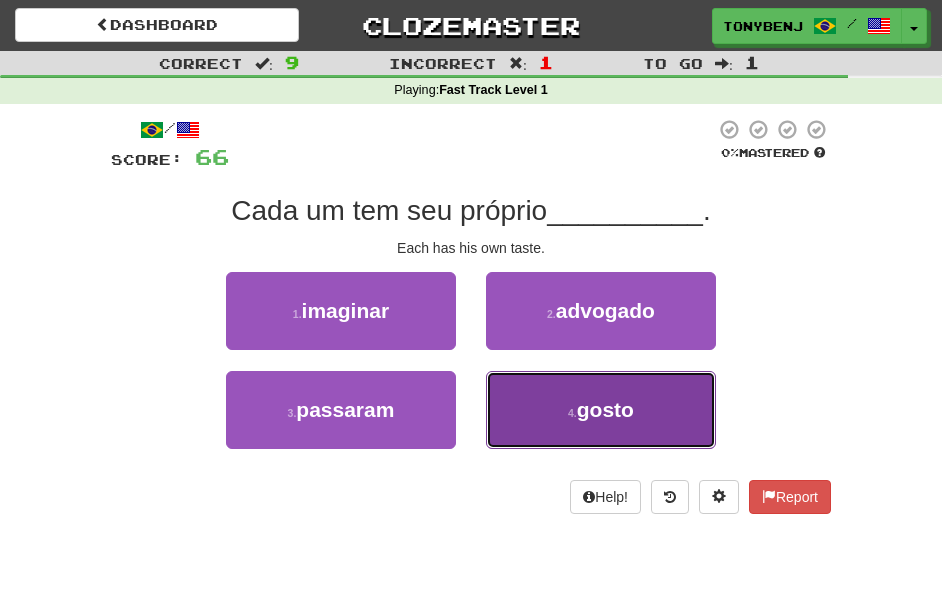 click on "4 .  gosto" at bounding box center (601, 410) 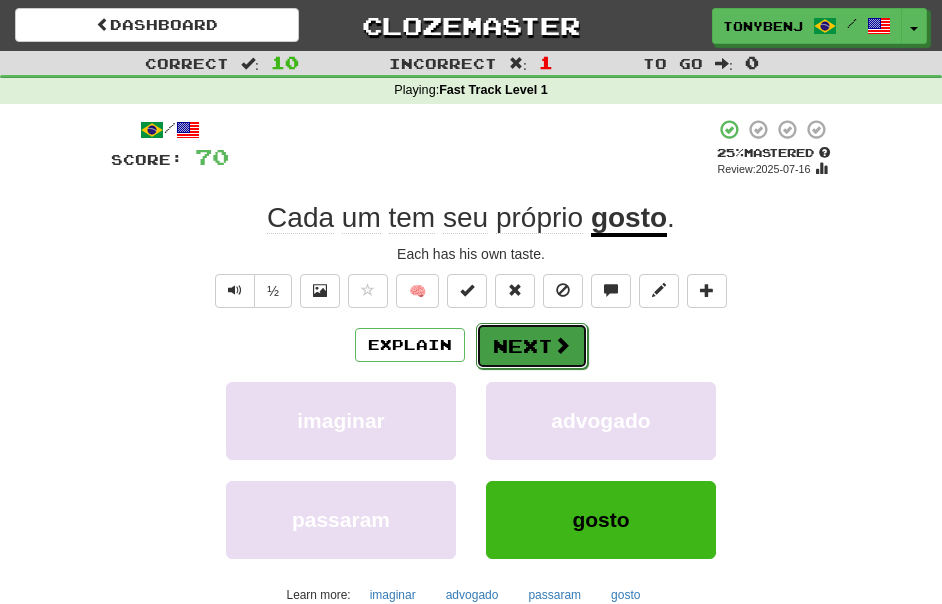 click on "Next" at bounding box center (532, 346) 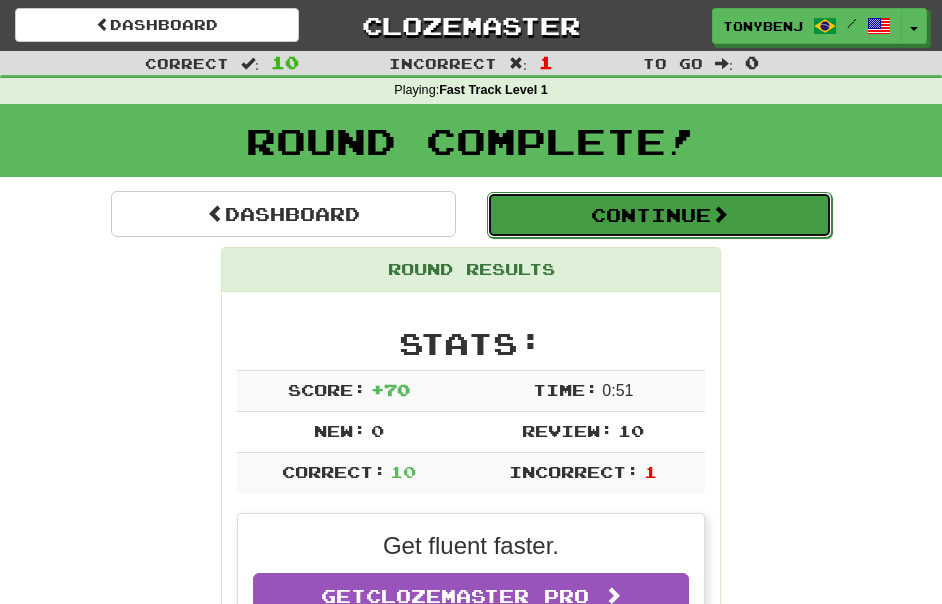 click on "Continue" at bounding box center (659, 215) 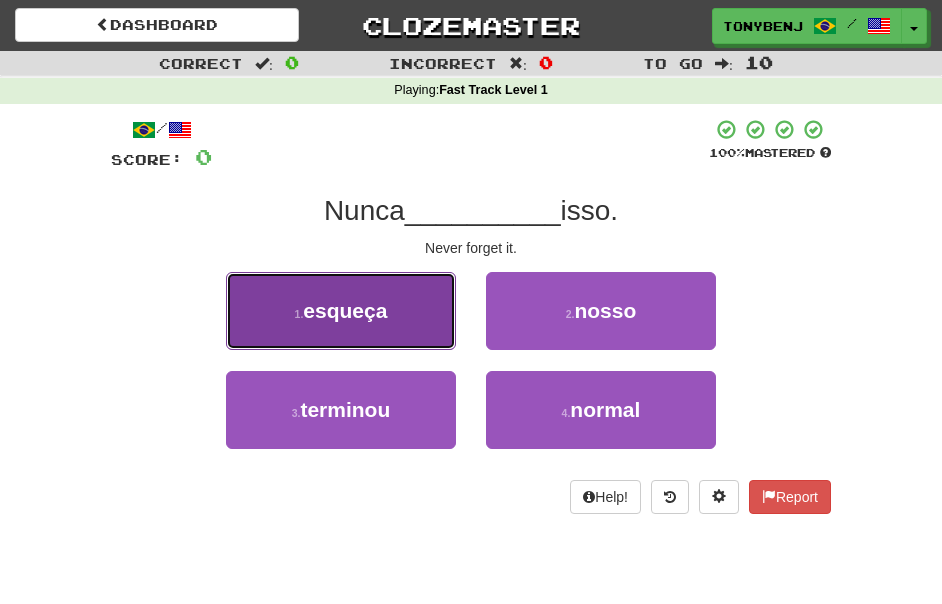 click on "1 .  esqueça" at bounding box center [341, 311] 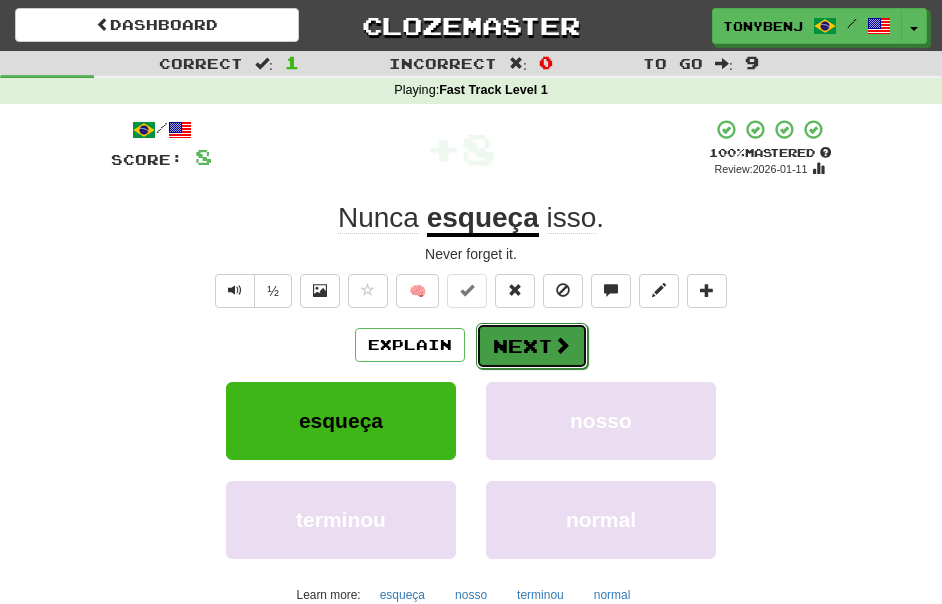 click on "Next" at bounding box center [532, 346] 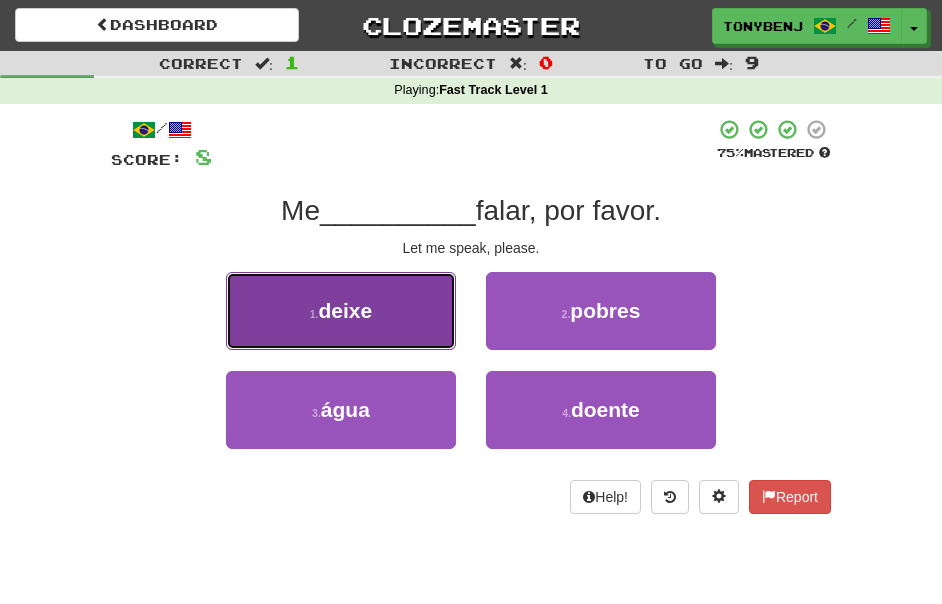 click on "1 .  deixe" at bounding box center [341, 311] 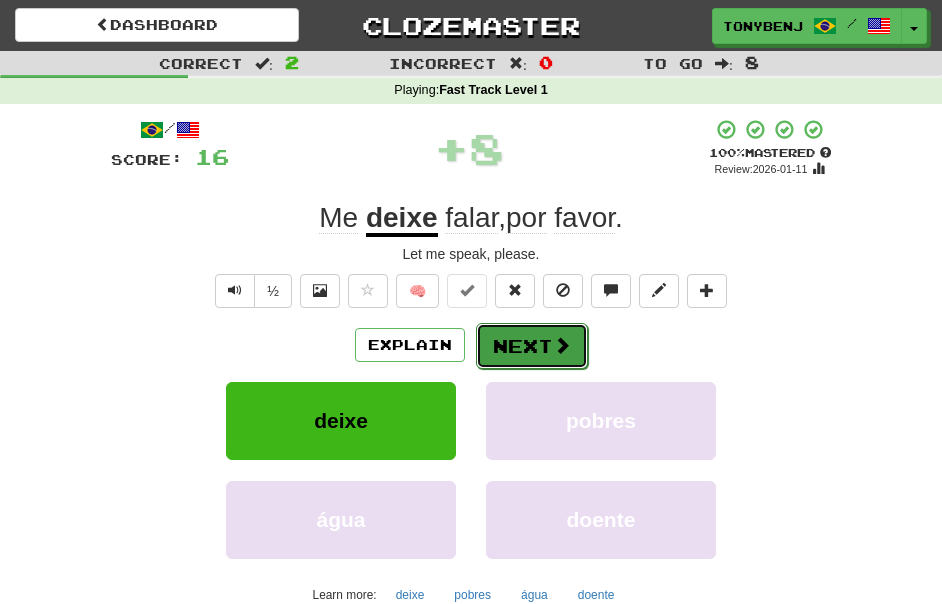 click on "Next" at bounding box center [532, 346] 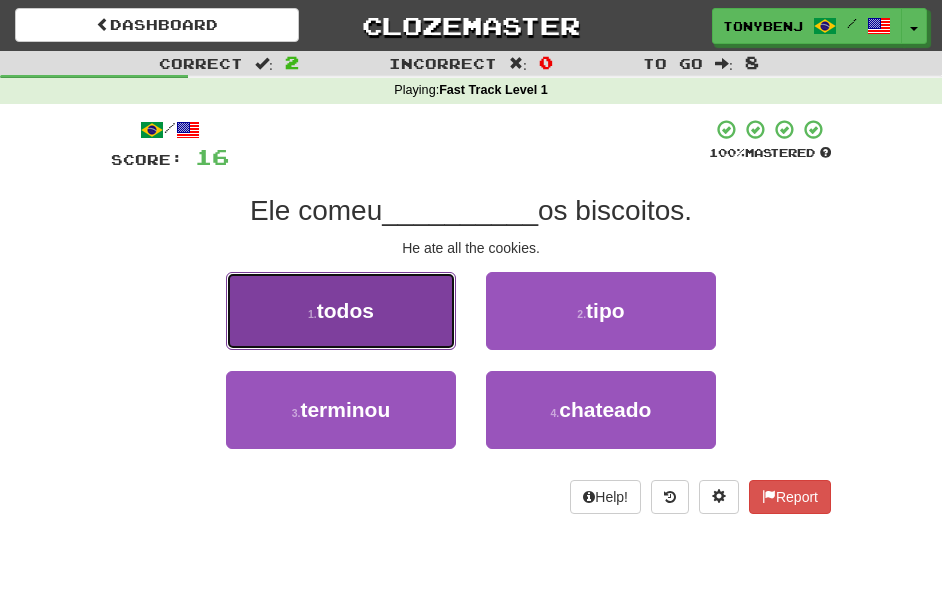 click on "1 .  todos" at bounding box center [341, 311] 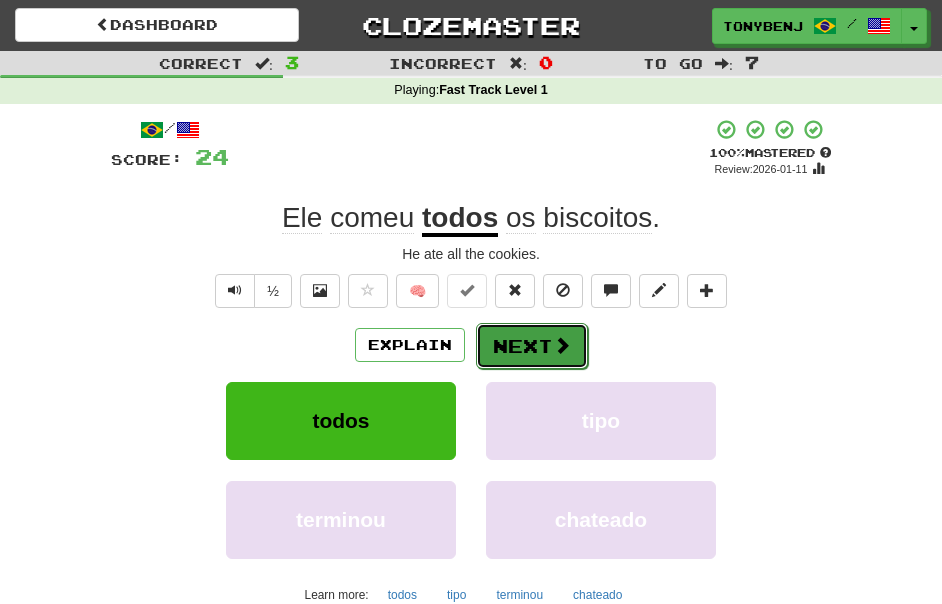 click at bounding box center [562, 345] 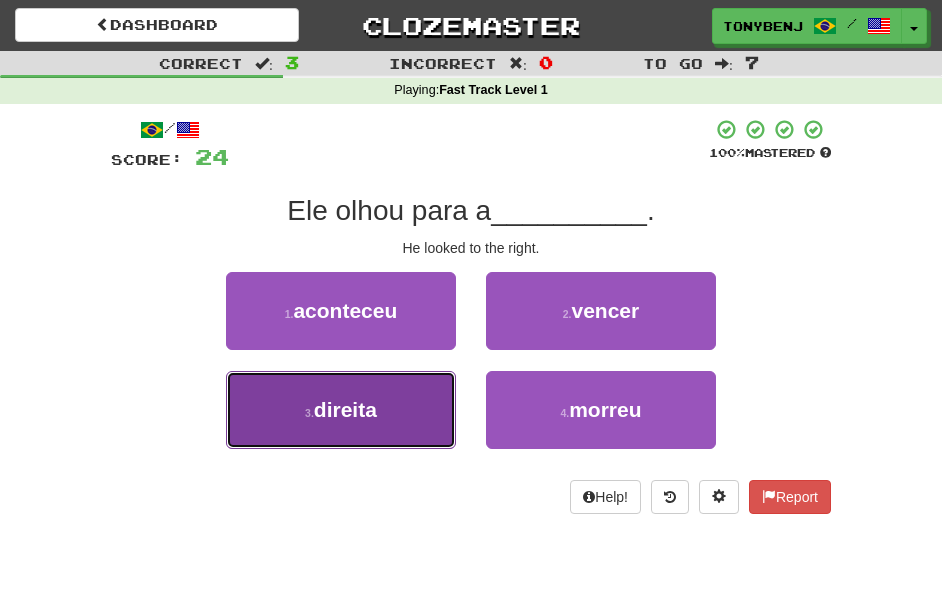 click on "3 .  direita" at bounding box center (341, 410) 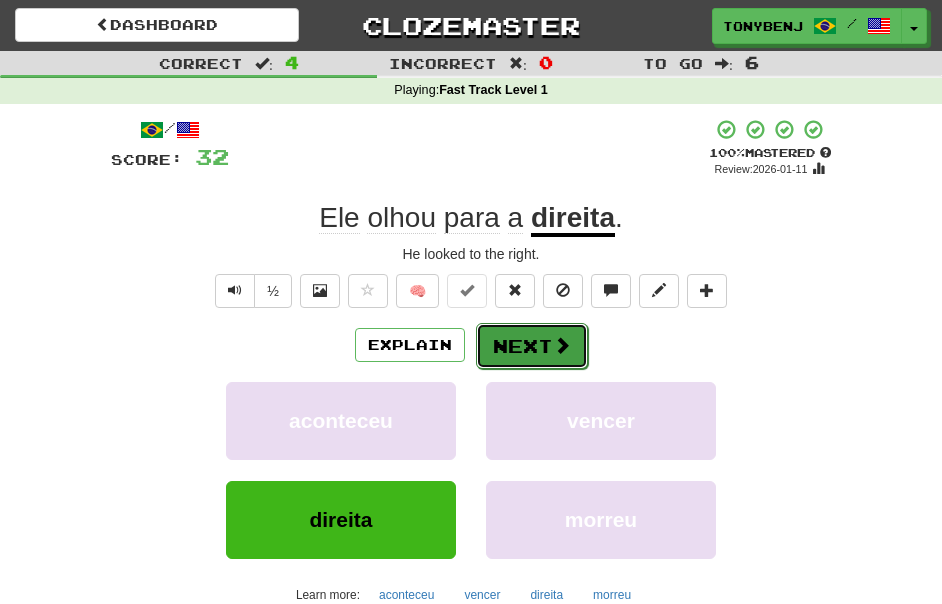 click on "Next" at bounding box center (532, 346) 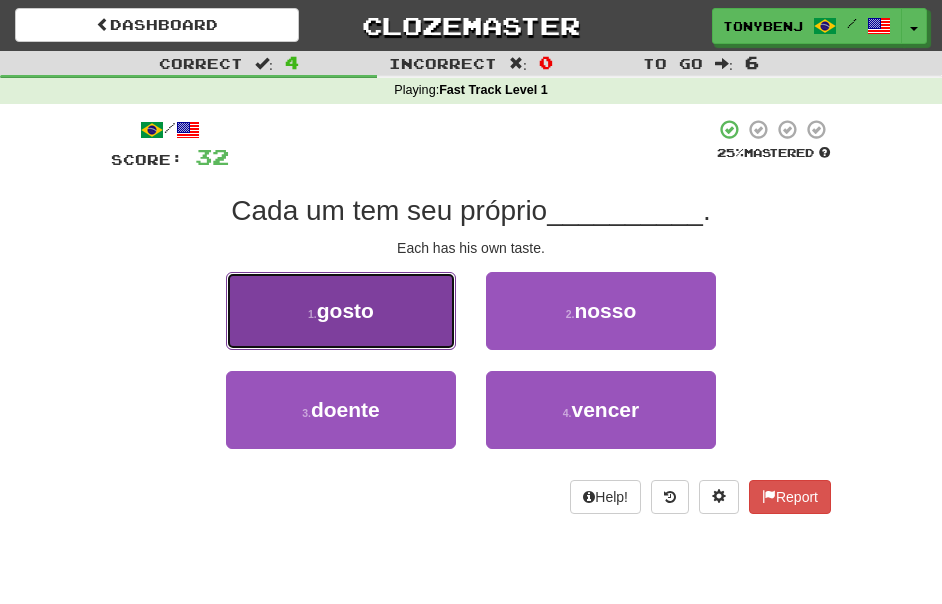 click on "1 .  gosto" at bounding box center [341, 311] 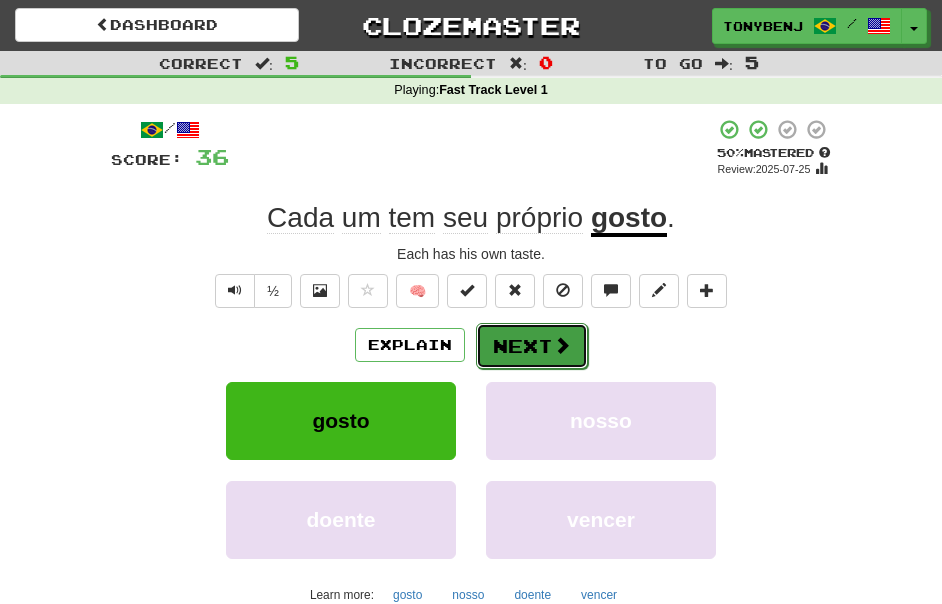 click on "Next" at bounding box center (532, 346) 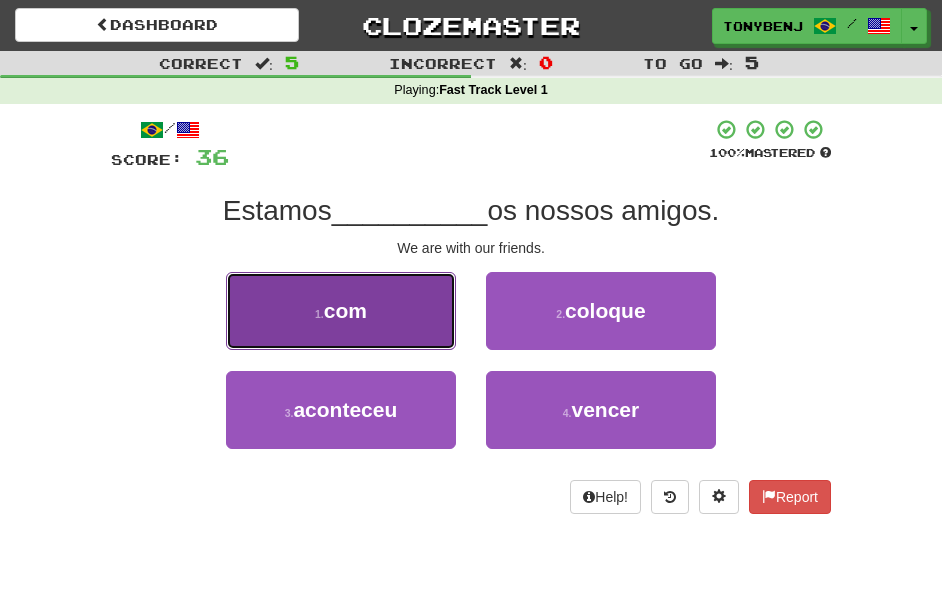 click on "1 .  com" at bounding box center [341, 311] 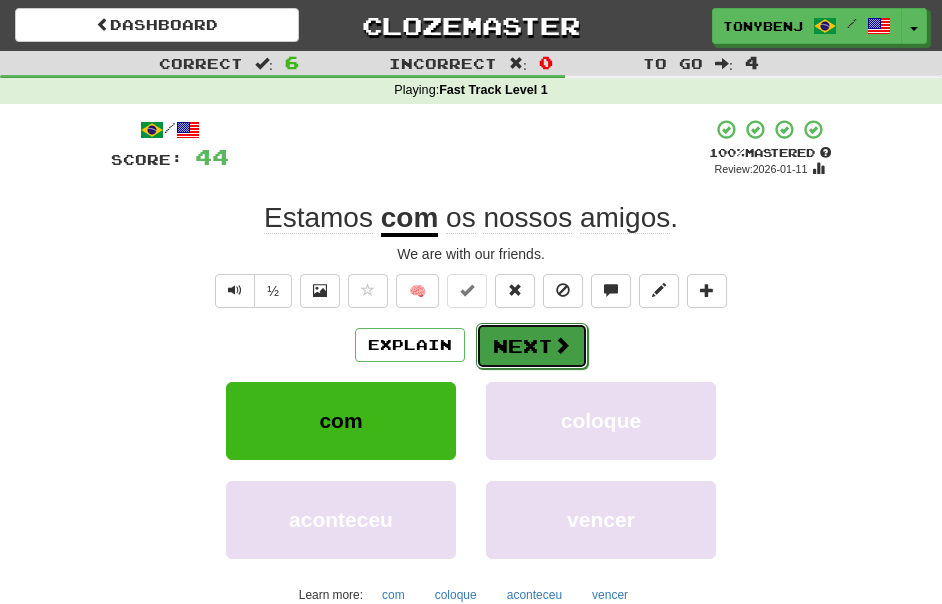 click on "Next" at bounding box center (532, 346) 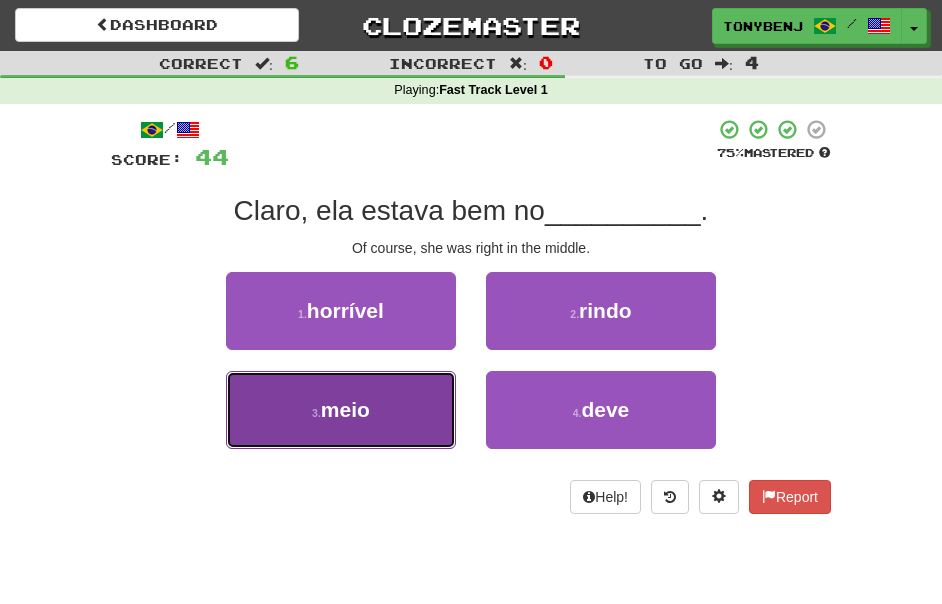 click on "3 .  meio" at bounding box center (341, 410) 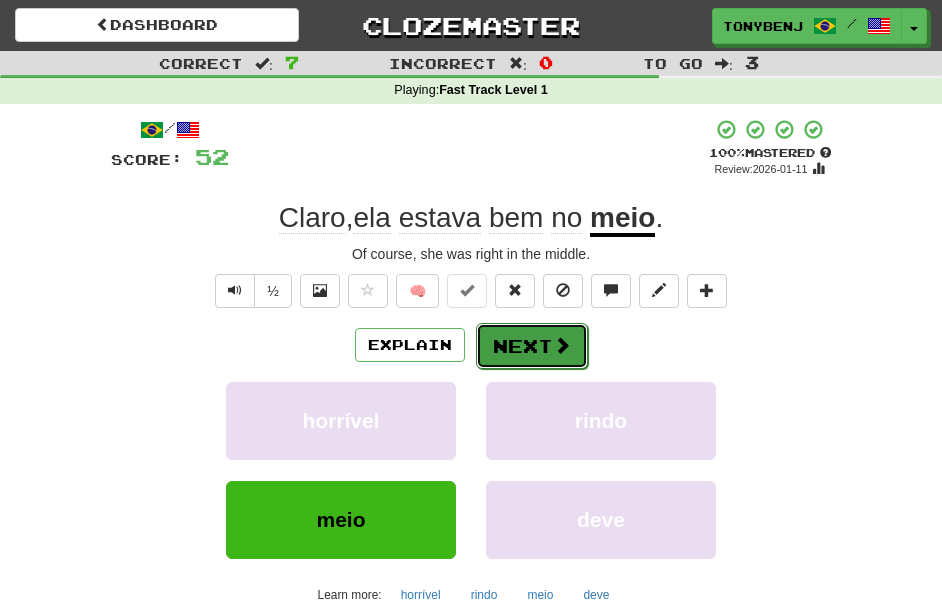 click on "Next" at bounding box center (532, 346) 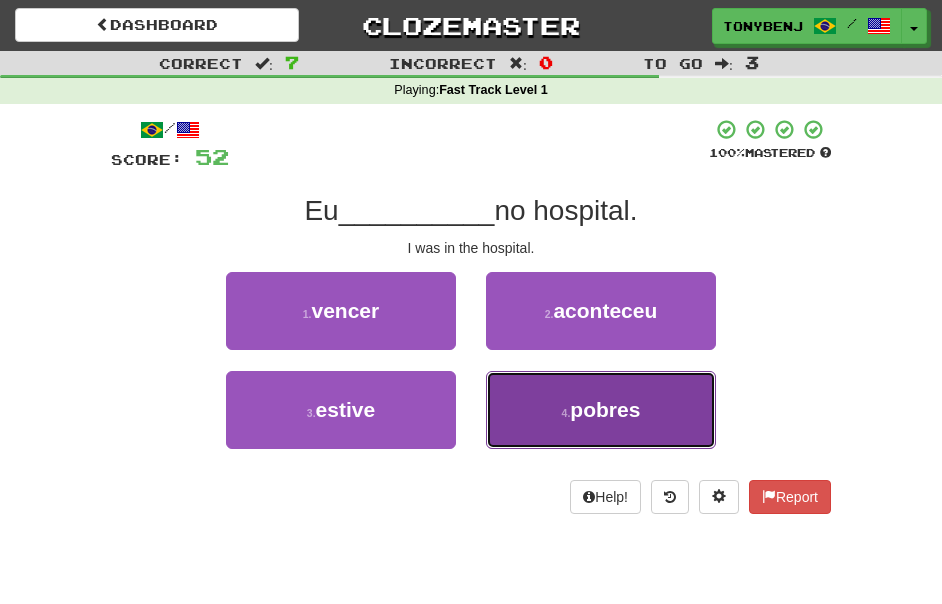 click on "4 .  pobres" at bounding box center [601, 410] 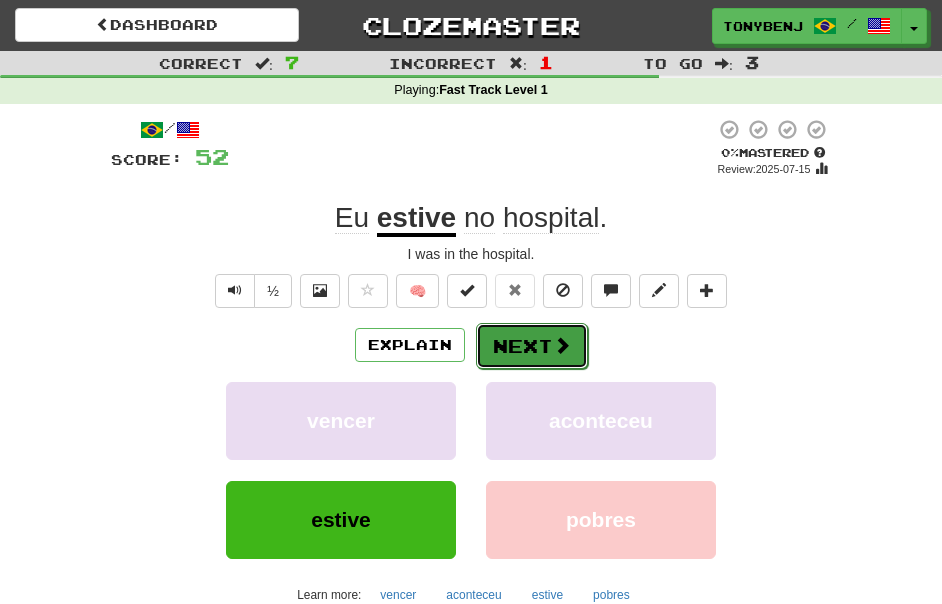 click on "Next" at bounding box center [532, 346] 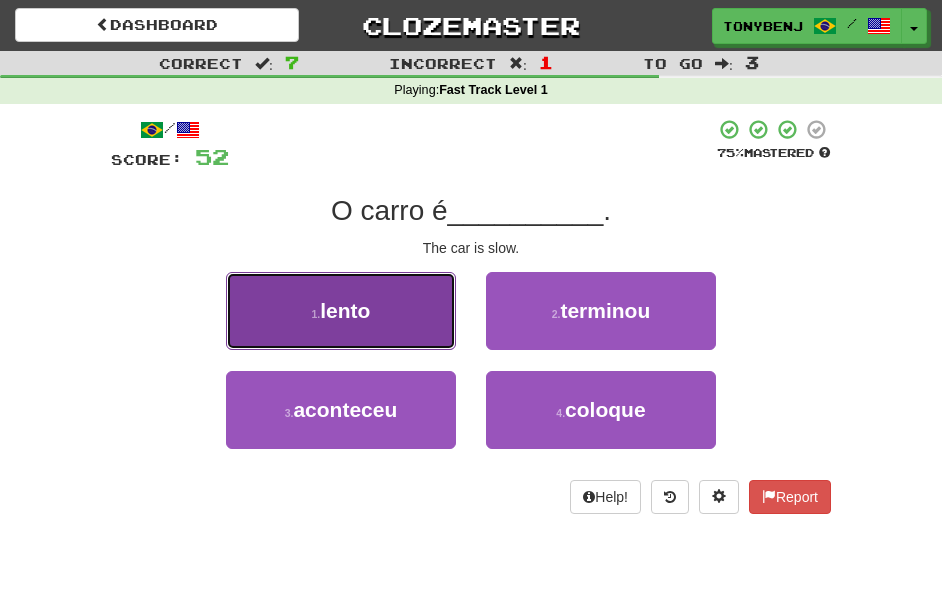 click on "1 .  lento" at bounding box center (341, 311) 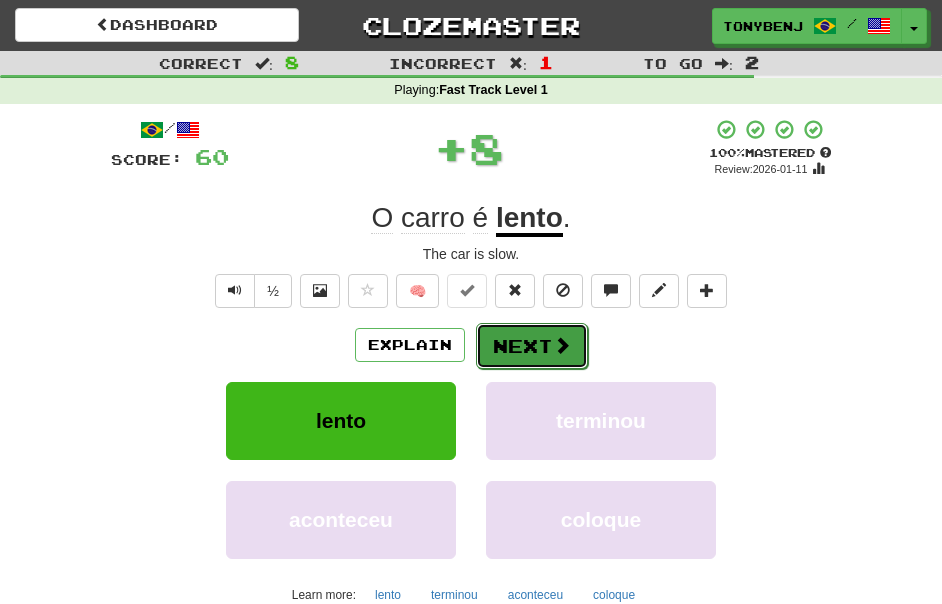 click at bounding box center (562, 345) 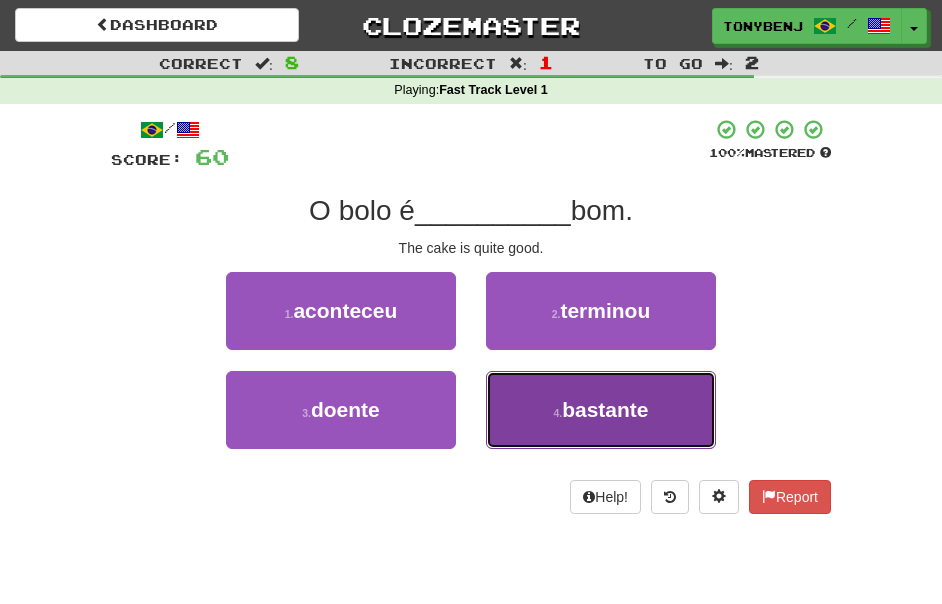 click on "4 .  bastante" at bounding box center [601, 410] 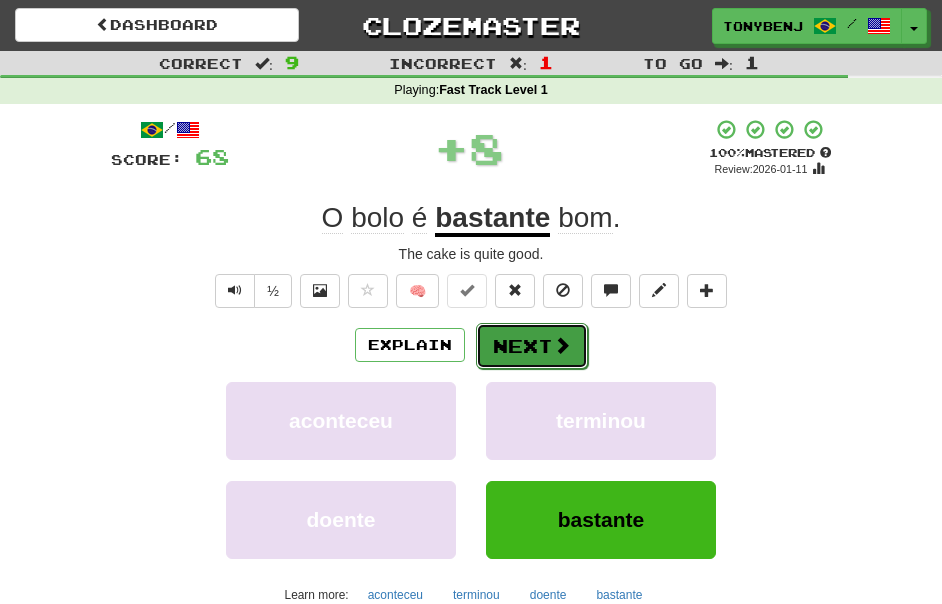 click at bounding box center (562, 345) 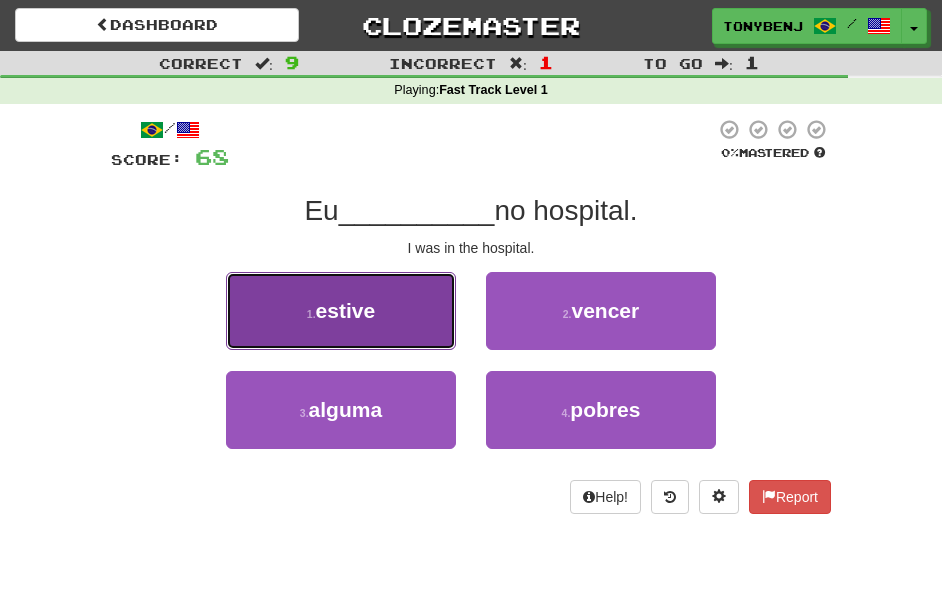 click on "1 .  estive" at bounding box center (341, 311) 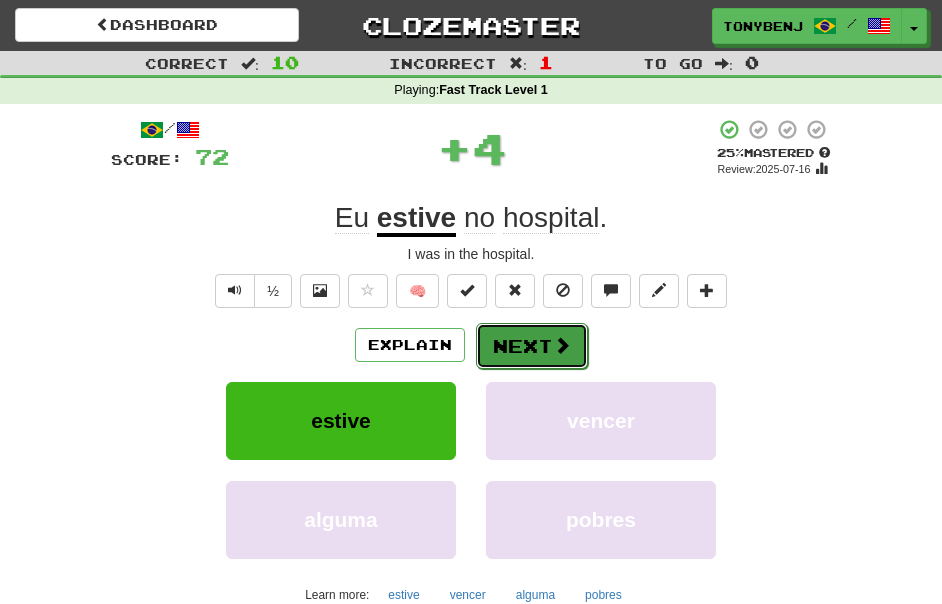 click on "Next" at bounding box center [532, 346] 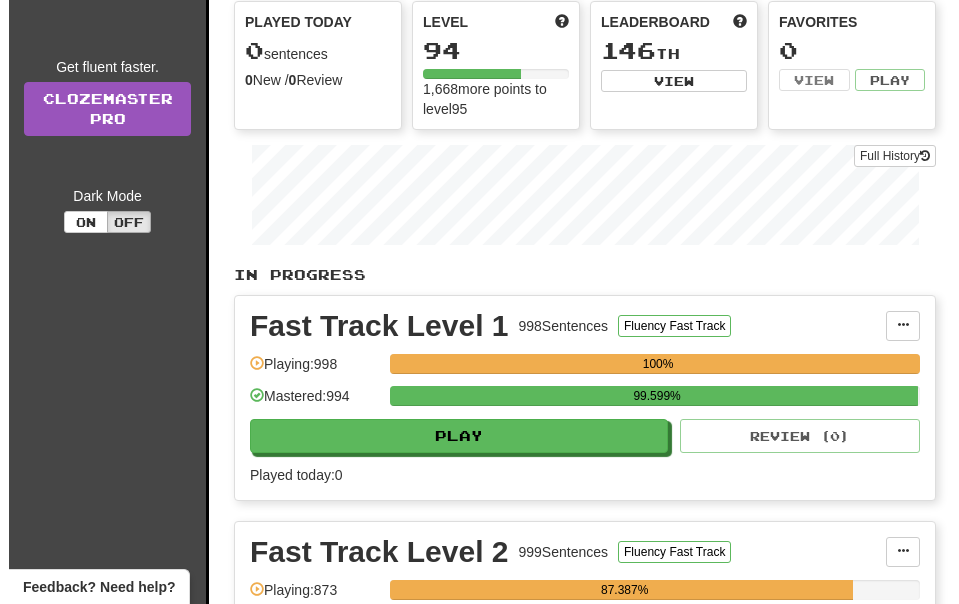 scroll, scrollTop: 202, scrollLeft: 0, axis: vertical 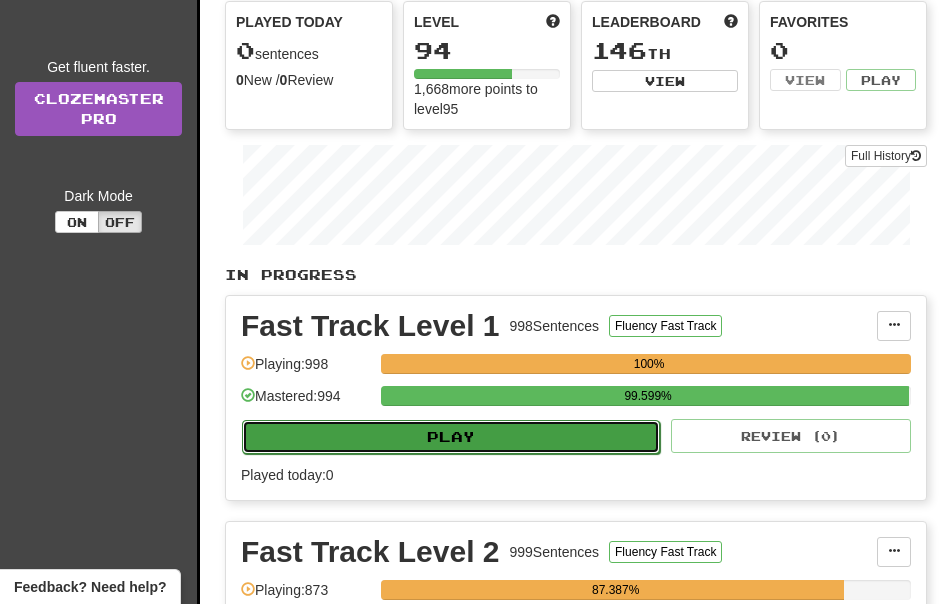 click on "Play" at bounding box center [451, 437] 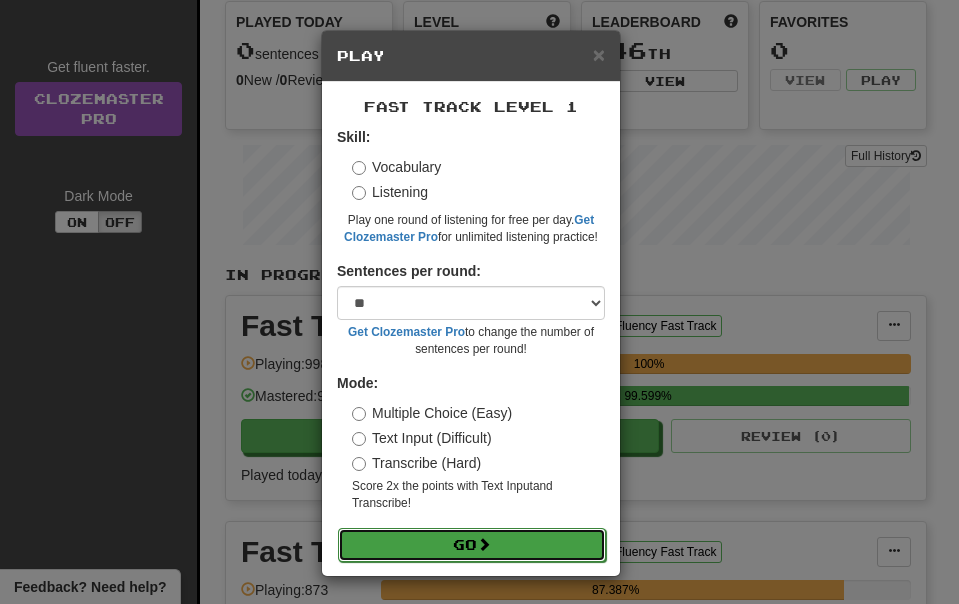 click at bounding box center (484, 544) 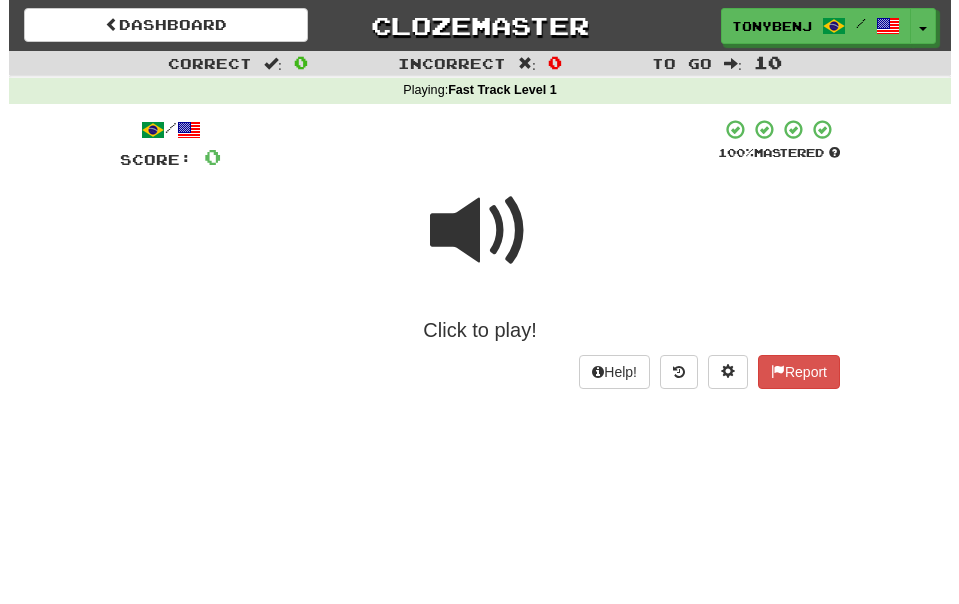 scroll, scrollTop: 0, scrollLeft: 0, axis: both 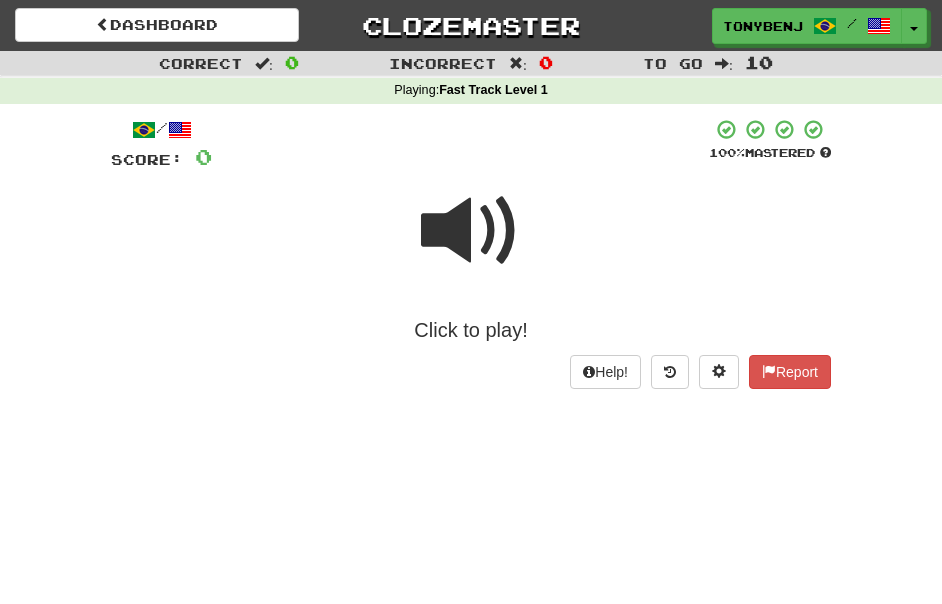 click at bounding box center (471, 231) 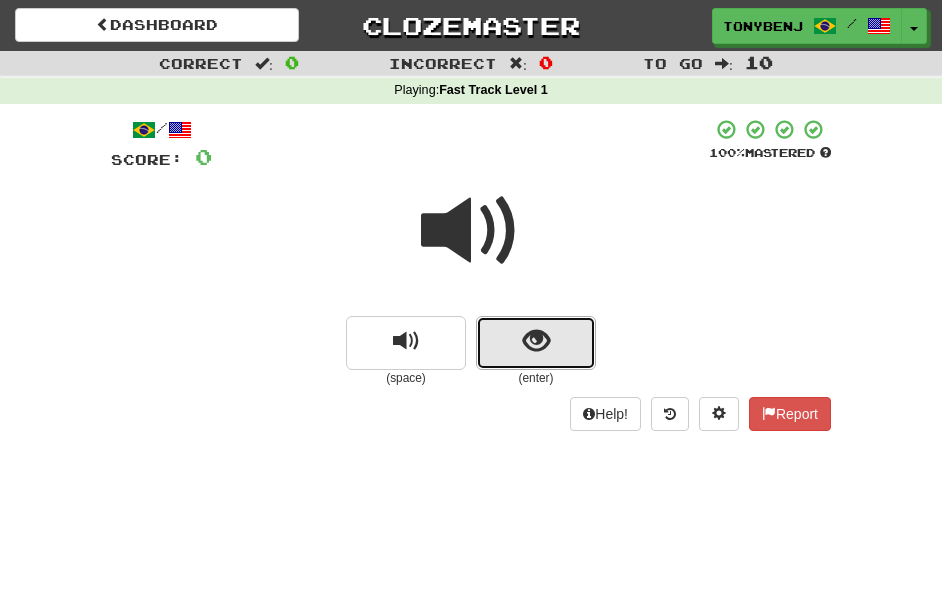 click at bounding box center (536, 343) 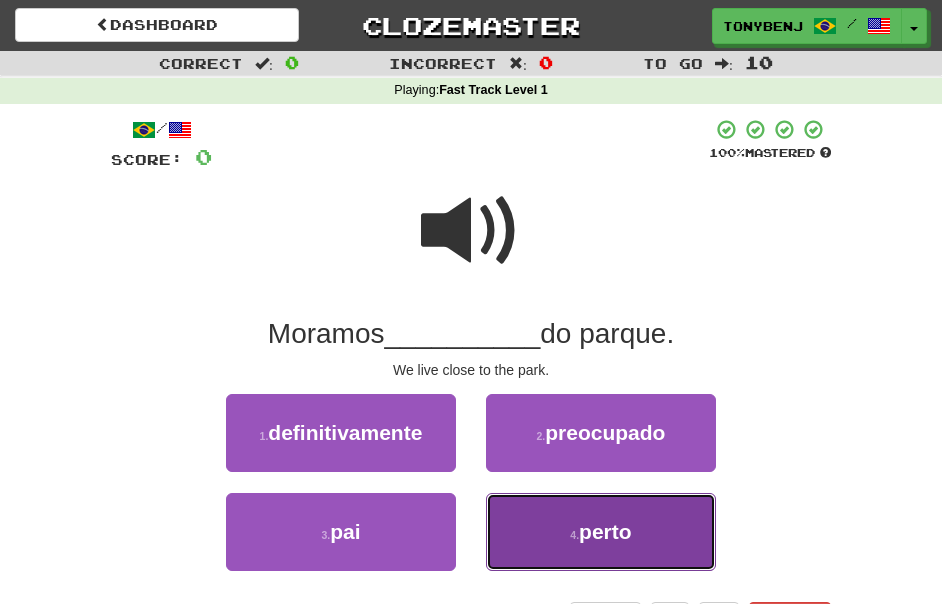 click on "[NUMBER] .  perto" at bounding box center (601, 532) 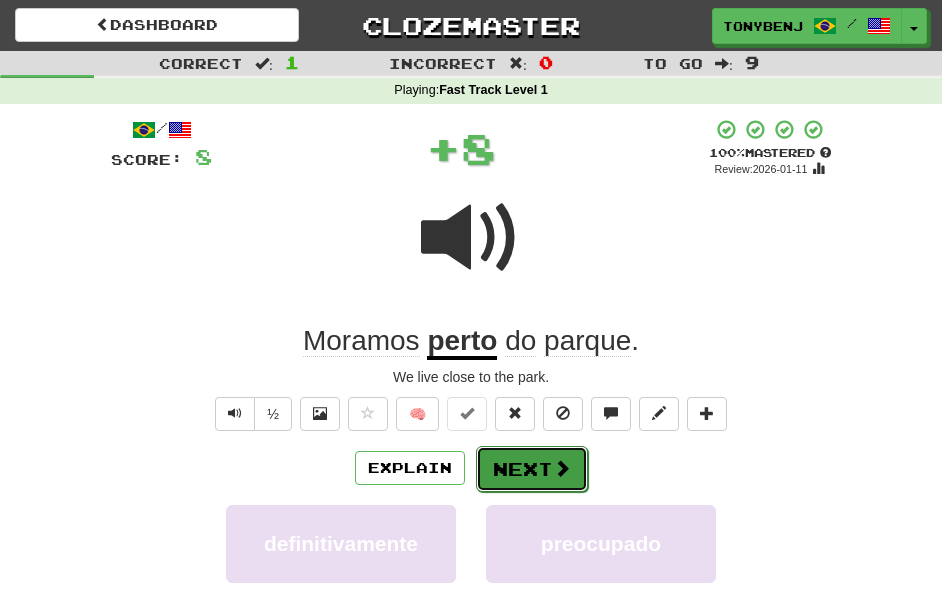 click on "Next" at bounding box center (532, 469) 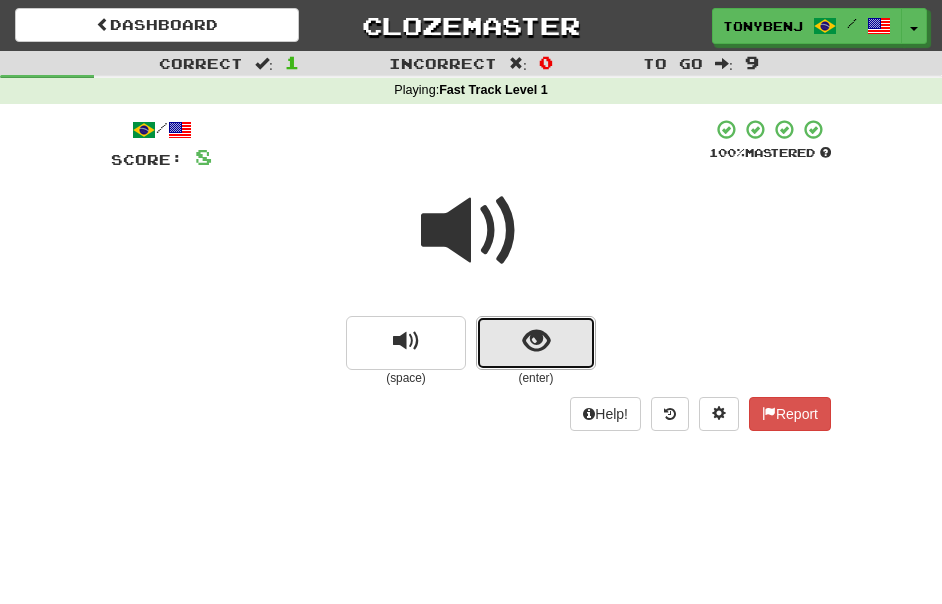 click at bounding box center (536, 343) 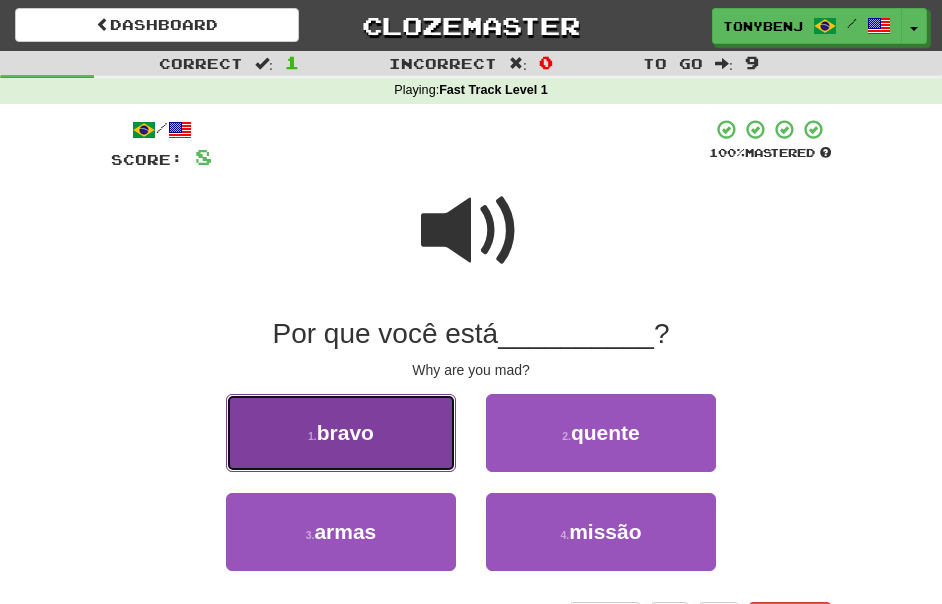 click on "[NUMBER] .  bravo" at bounding box center [341, 433] 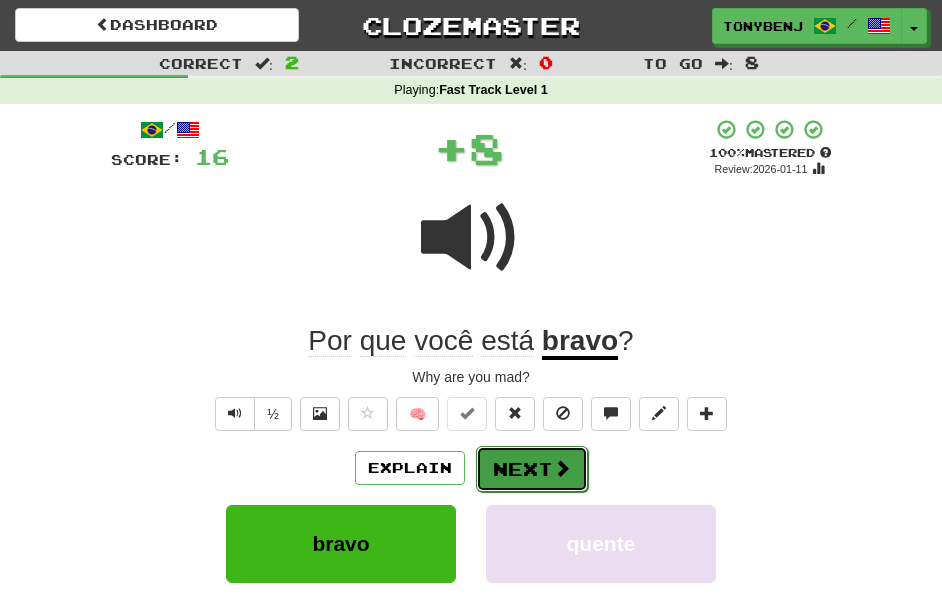 click at bounding box center [562, 468] 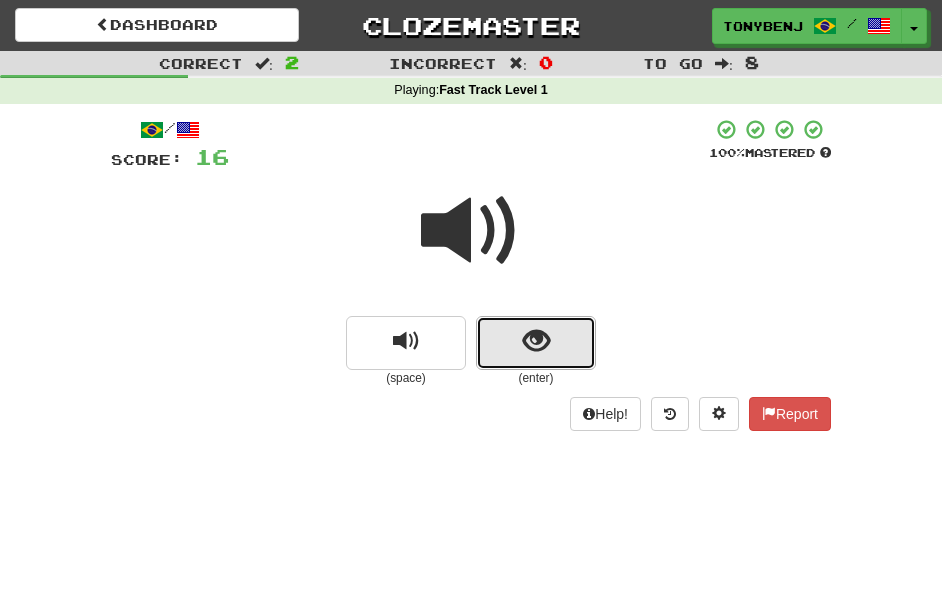click at bounding box center [536, 343] 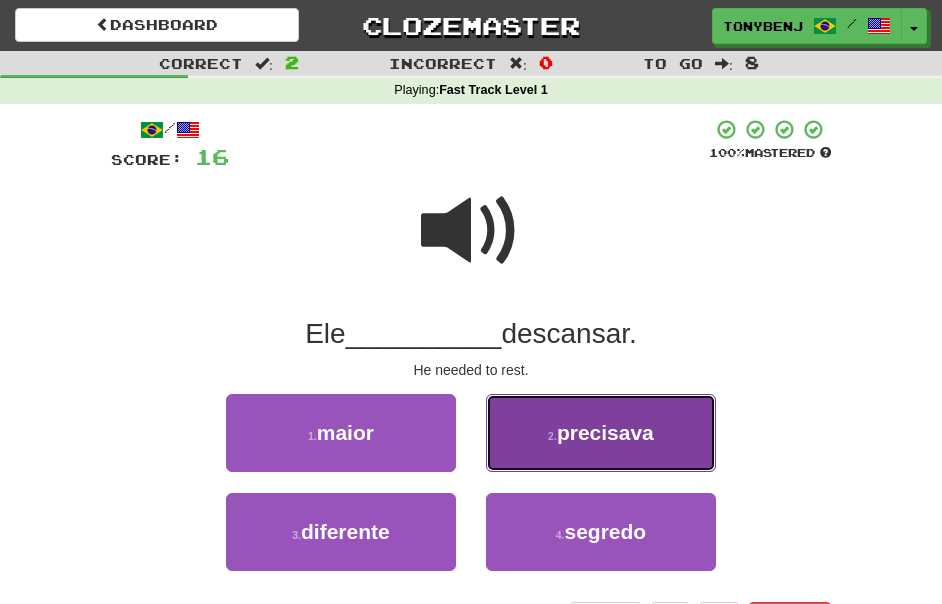 click on "precisava" at bounding box center [605, 432] 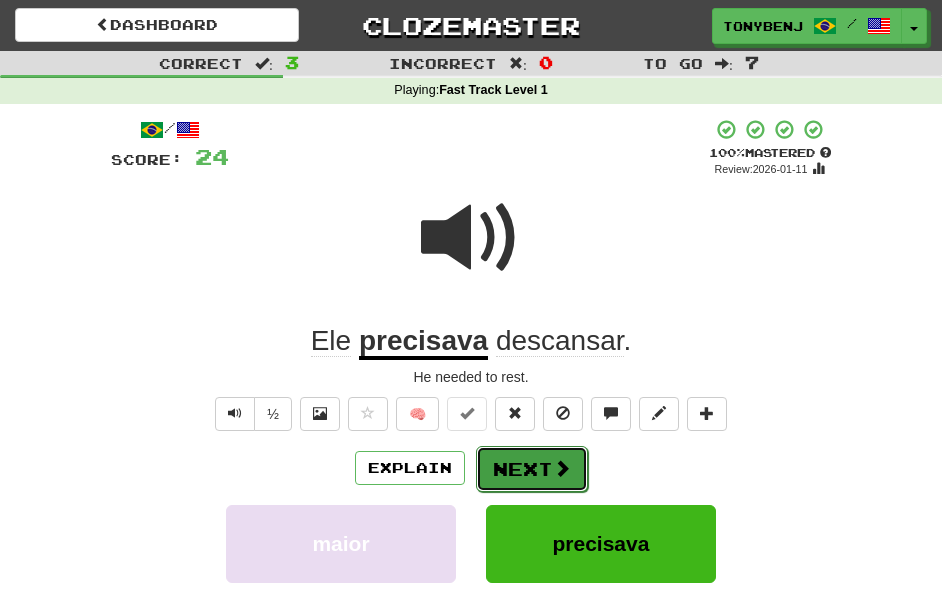 click on "Next" at bounding box center [532, 469] 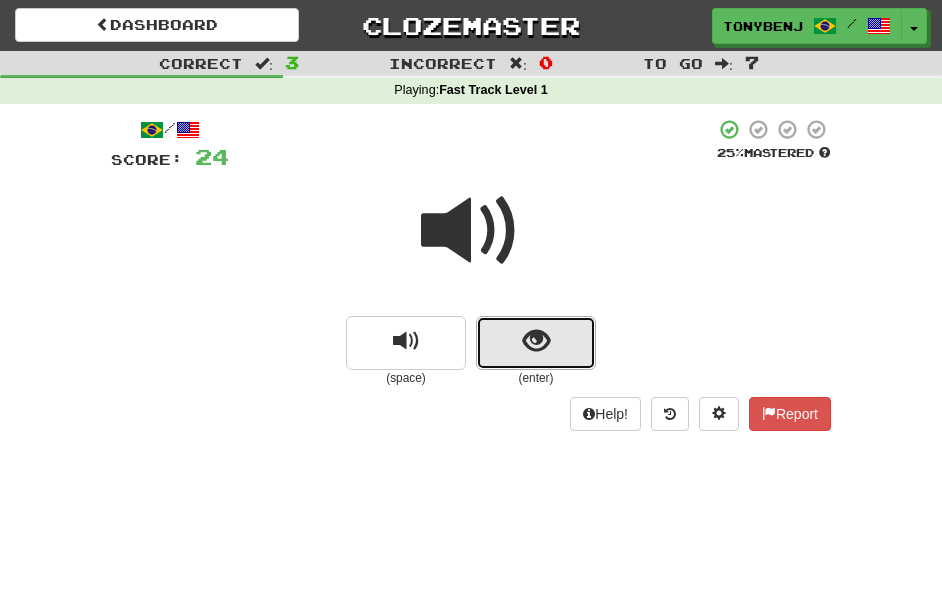click at bounding box center [536, 343] 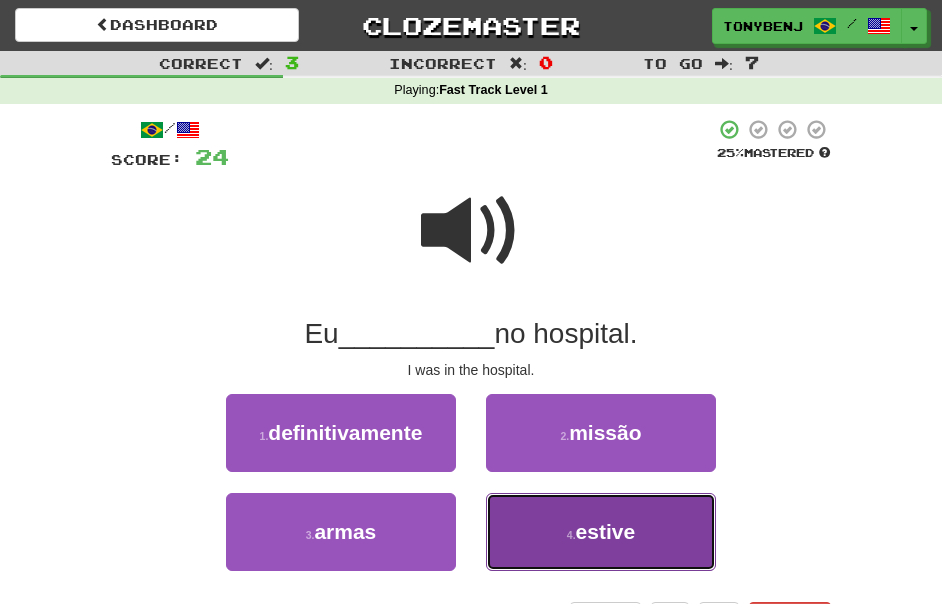 click on "[NUMBER] .  estive" at bounding box center [601, 532] 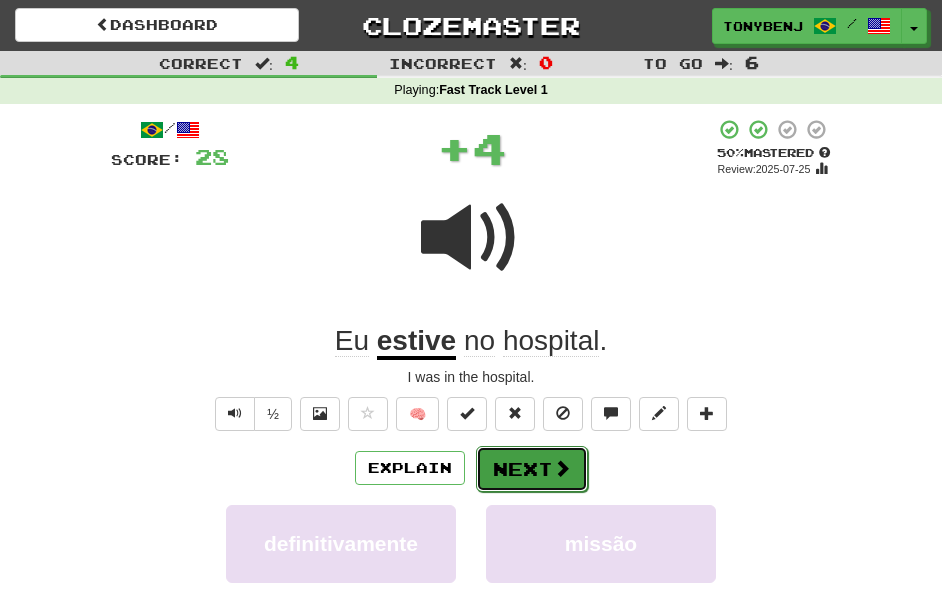 click at bounding box center [562, 468] 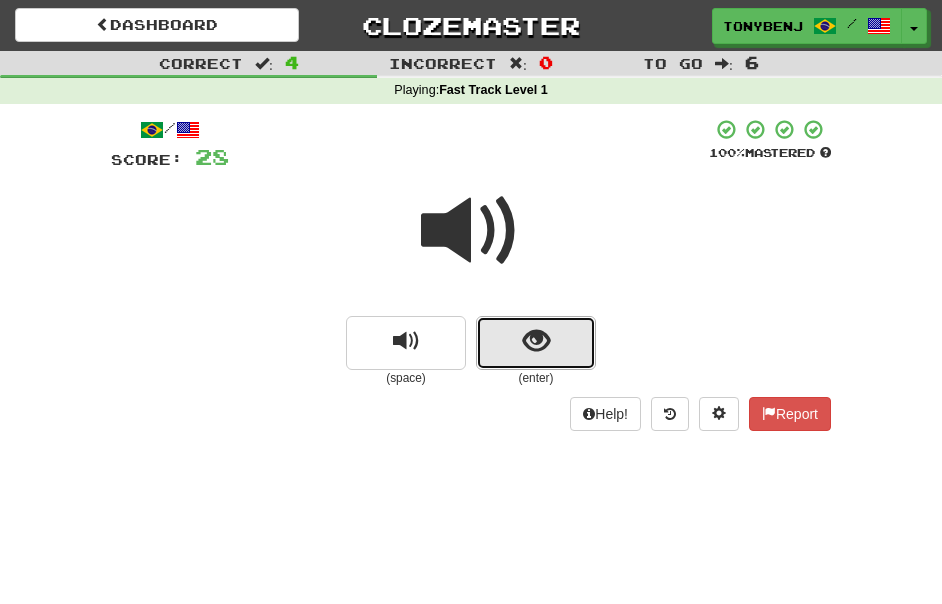 click at bounding box center (536, 341) 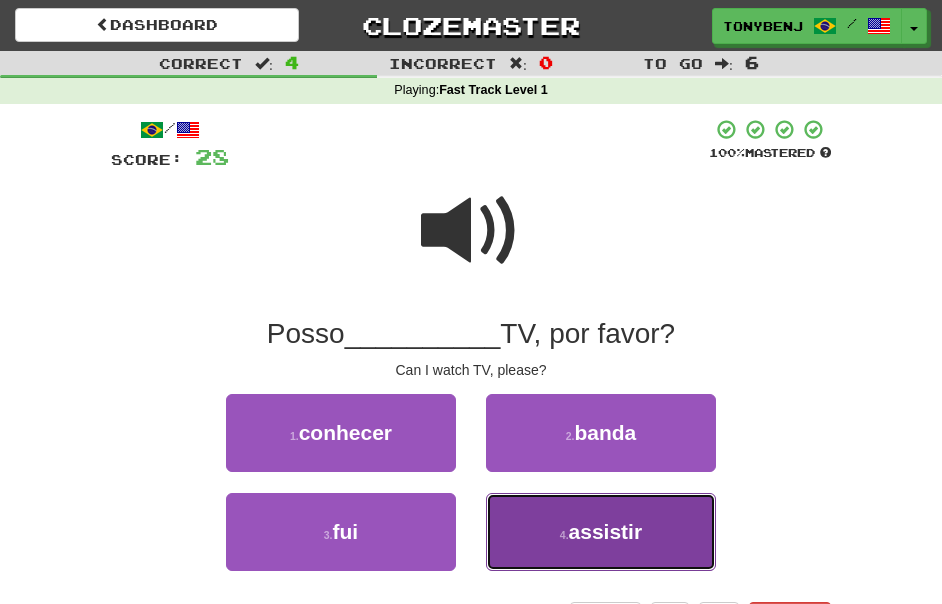 click on "4 .  assistir" at bounding box center [601, 532] 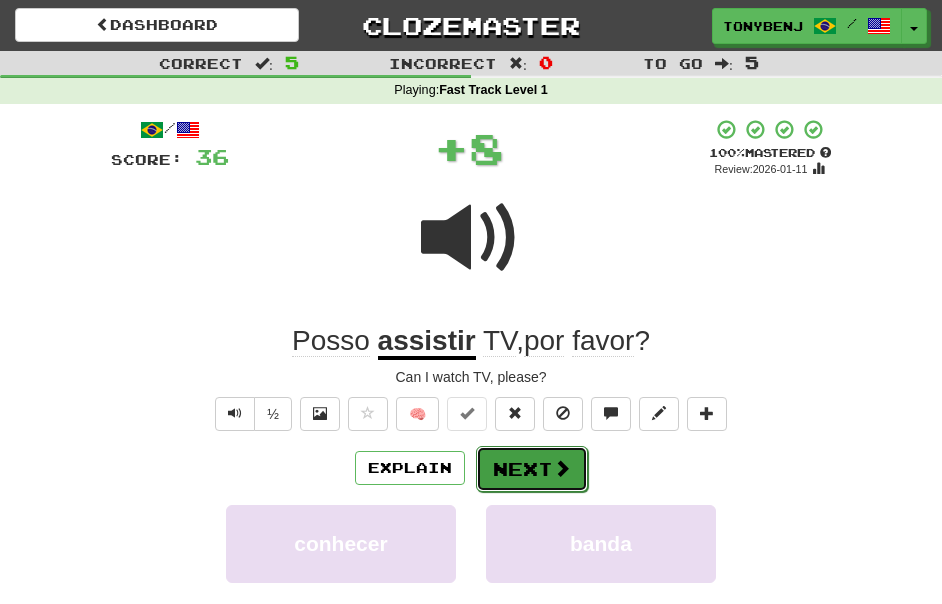 click on "Next" at bounding box center (532, 469) 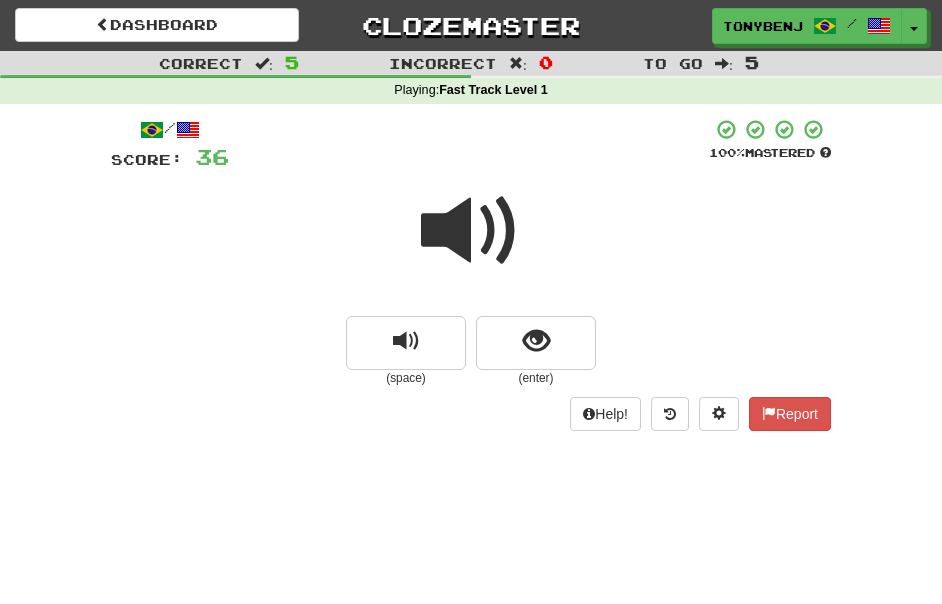 click on "(enter)" at bounding box center [536, 378] 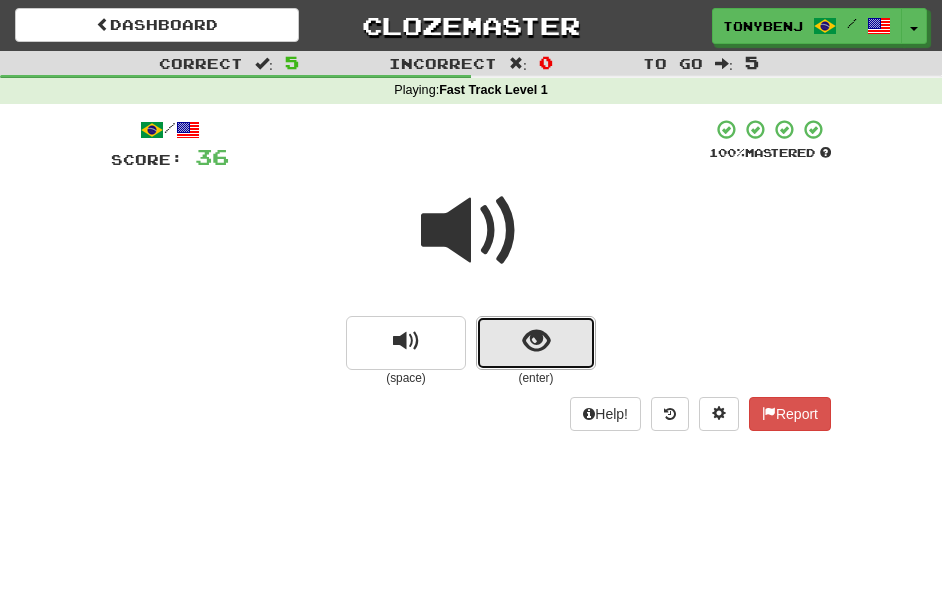 click at bounding box center [536, 341] 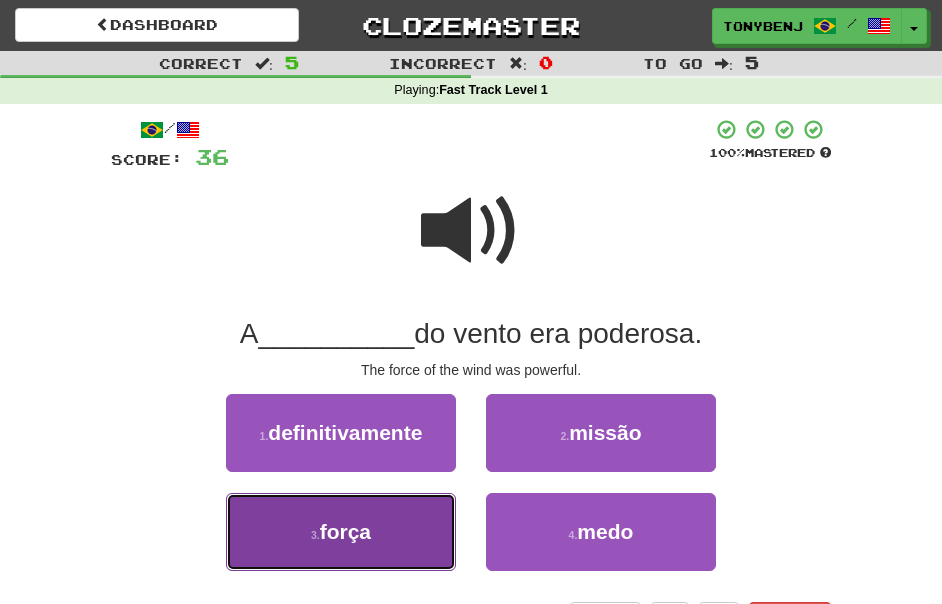 click on "[NUMBER] .  força" at bounding box center [341, 532] 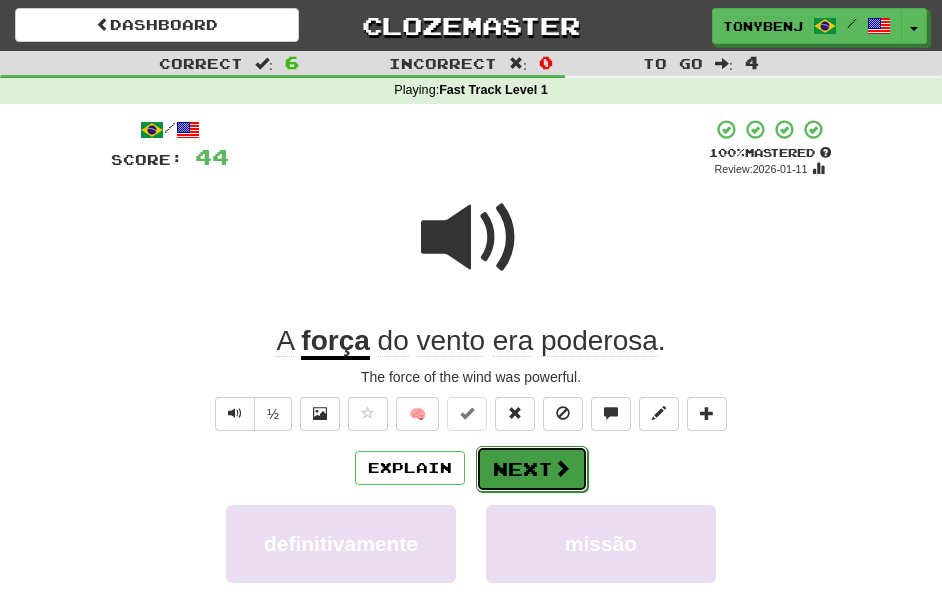 click on "Next" at bounding box center [532, 469] 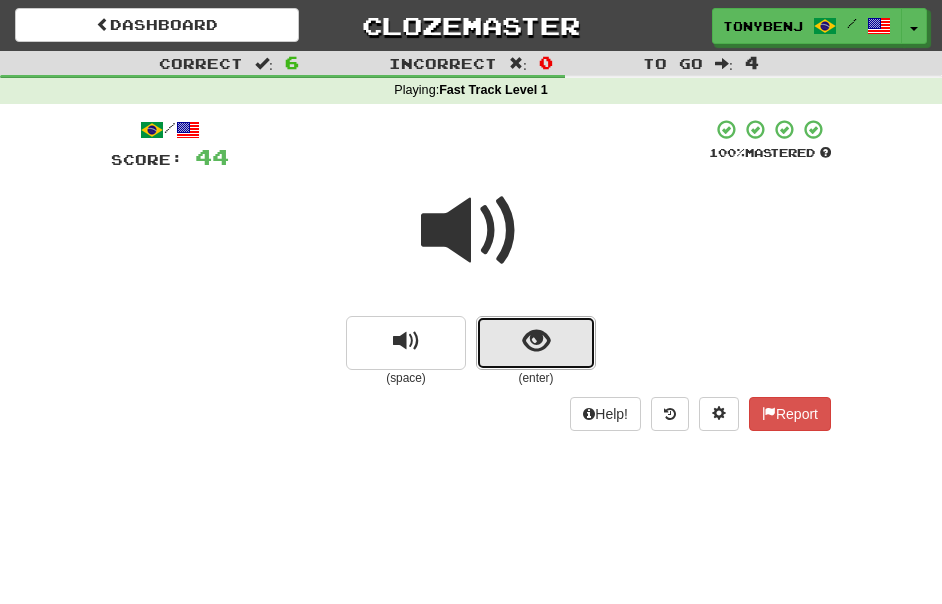 click at bounding box center (536, 341) 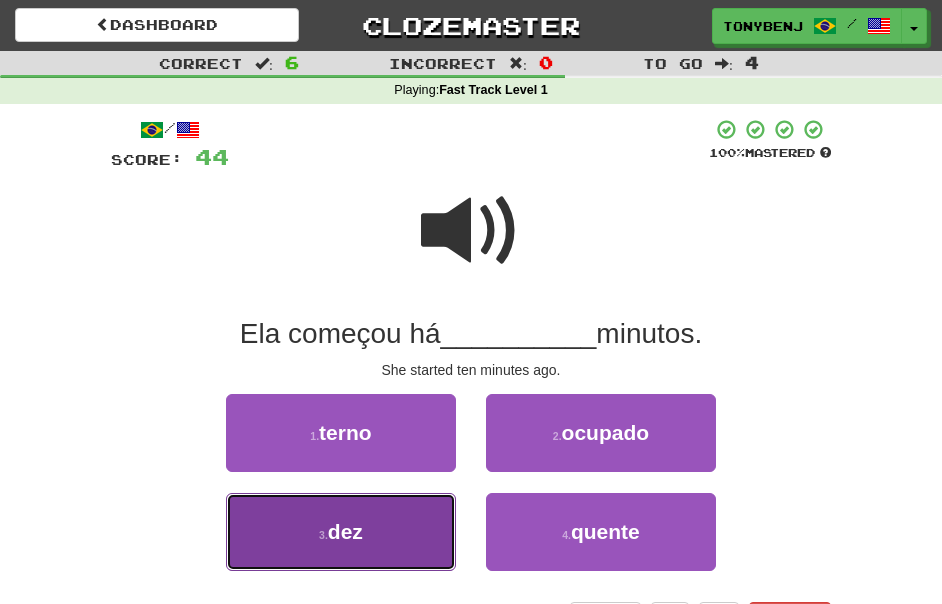click on "[NUMBER] .  dez" at bounding box center (341, 532) 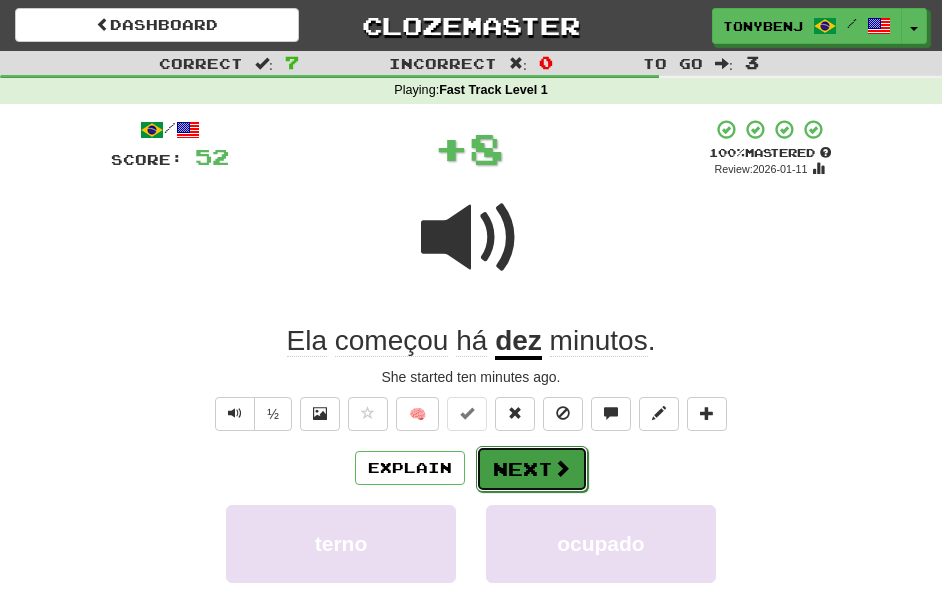 click on "Next" at bounding box center [532, 469] 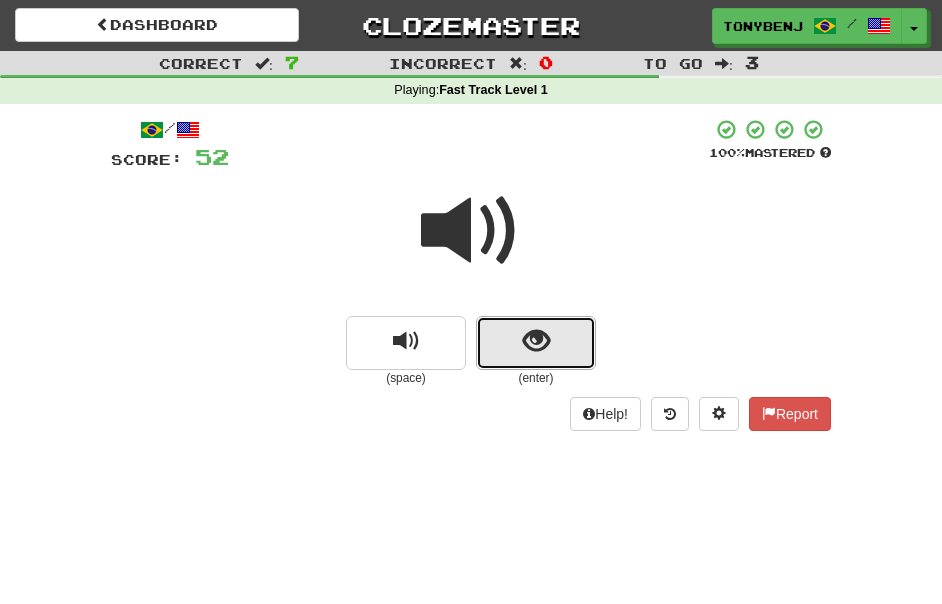 click at bounding box center [536, 343] 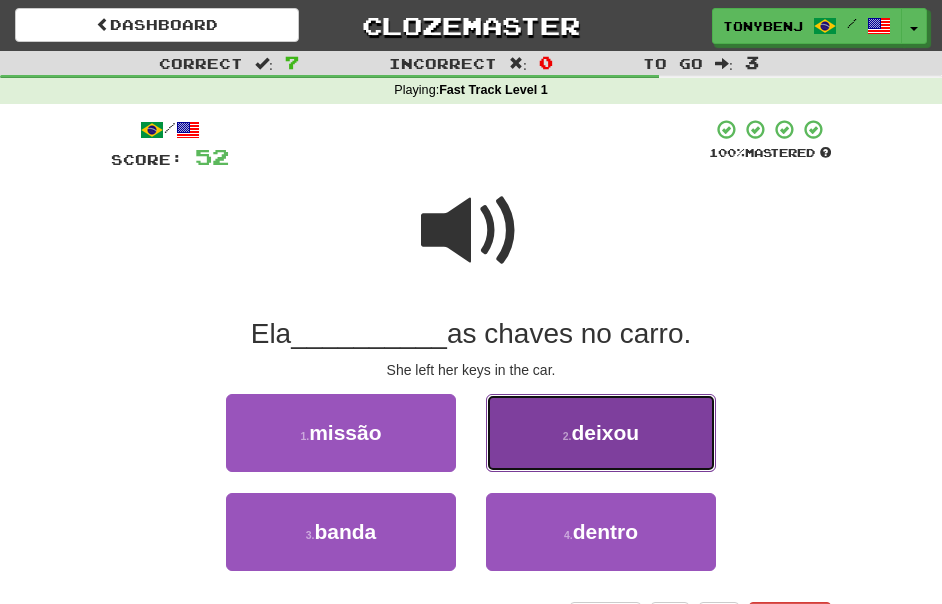 click on "[NUMBER] .  deixou" at bounding box center (601, 433) 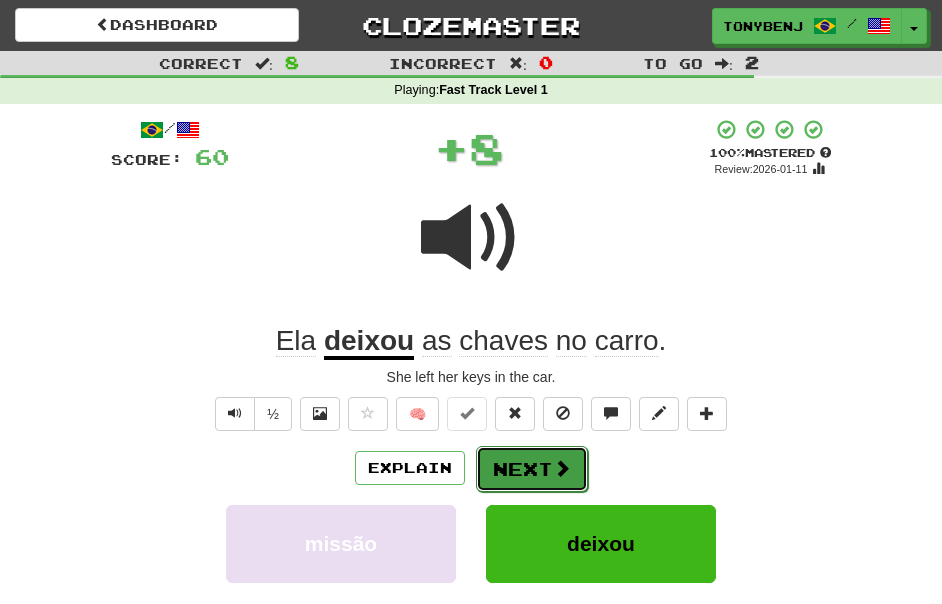 click at bounding box center [562, 468] 